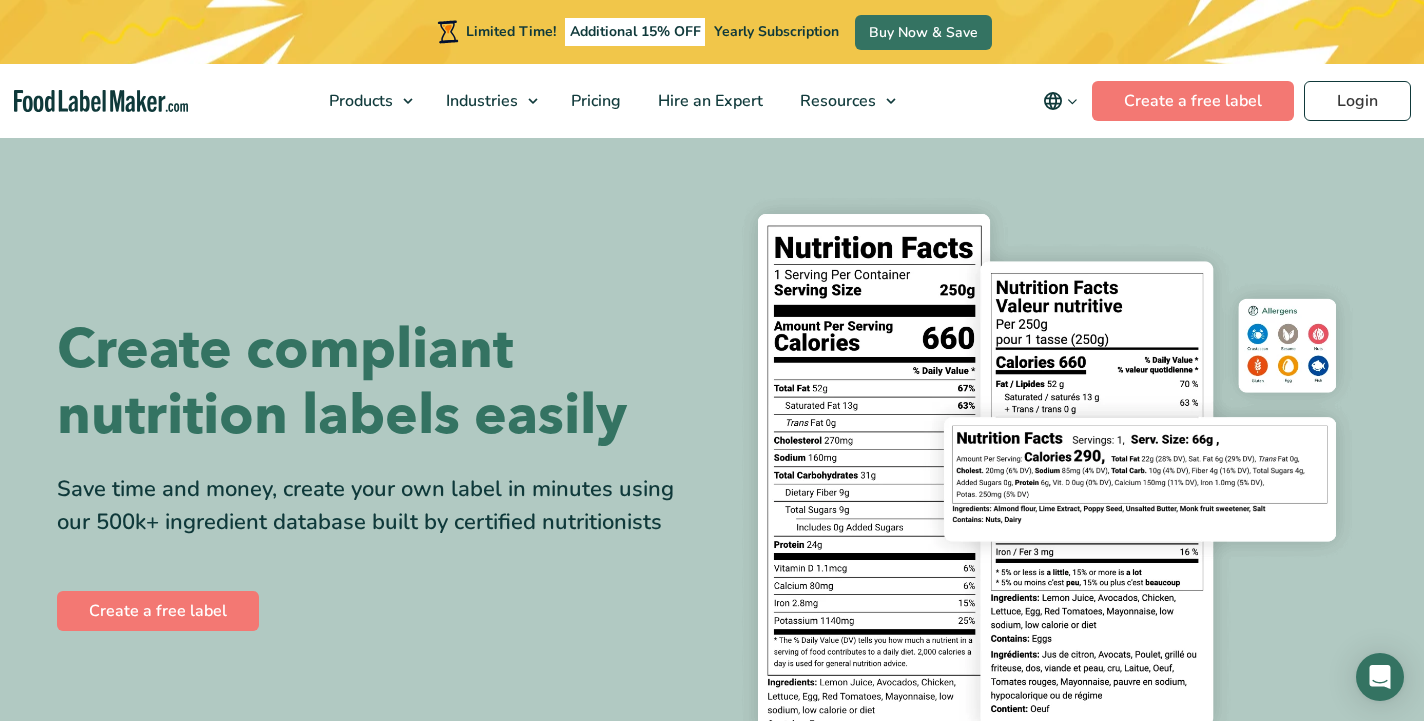 scroll, scrollTop: 0, scrollLeft: 0, axis: both 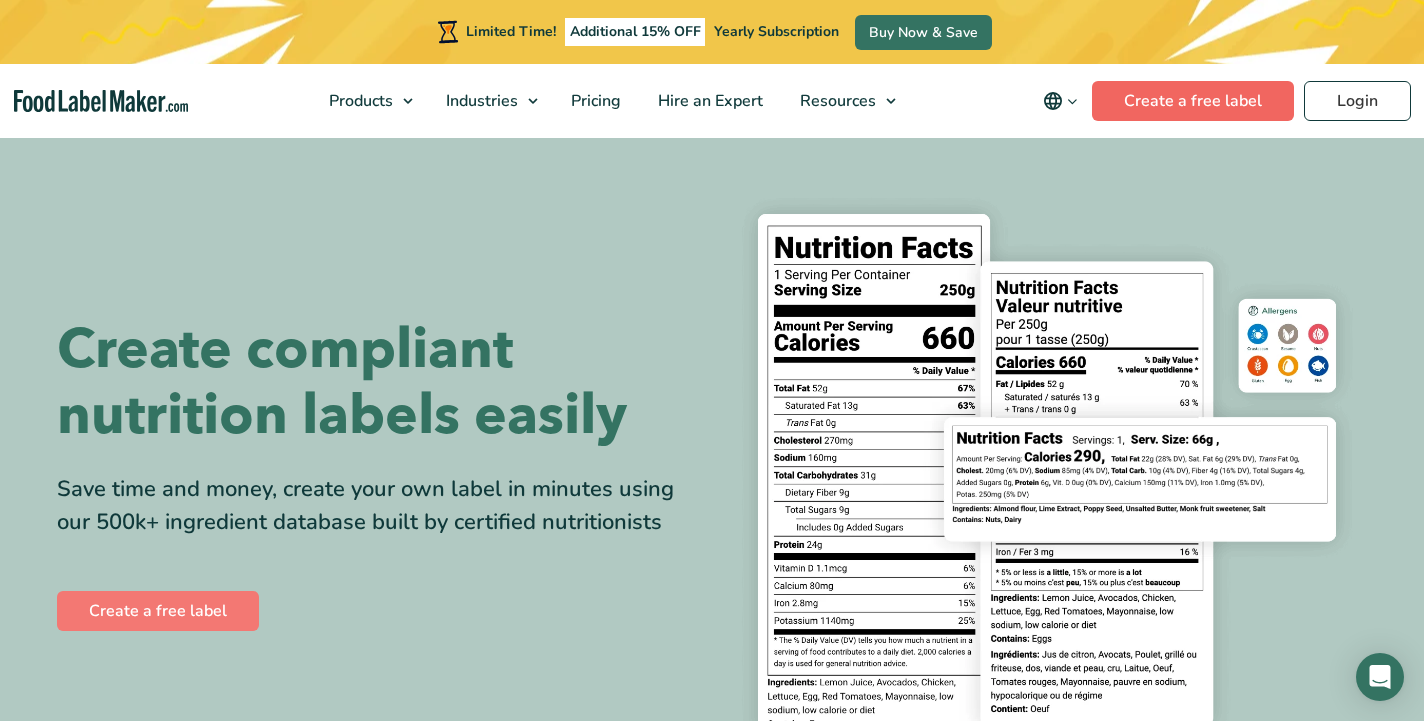 click on "Create a free label" at bounding box center [1193, 101] 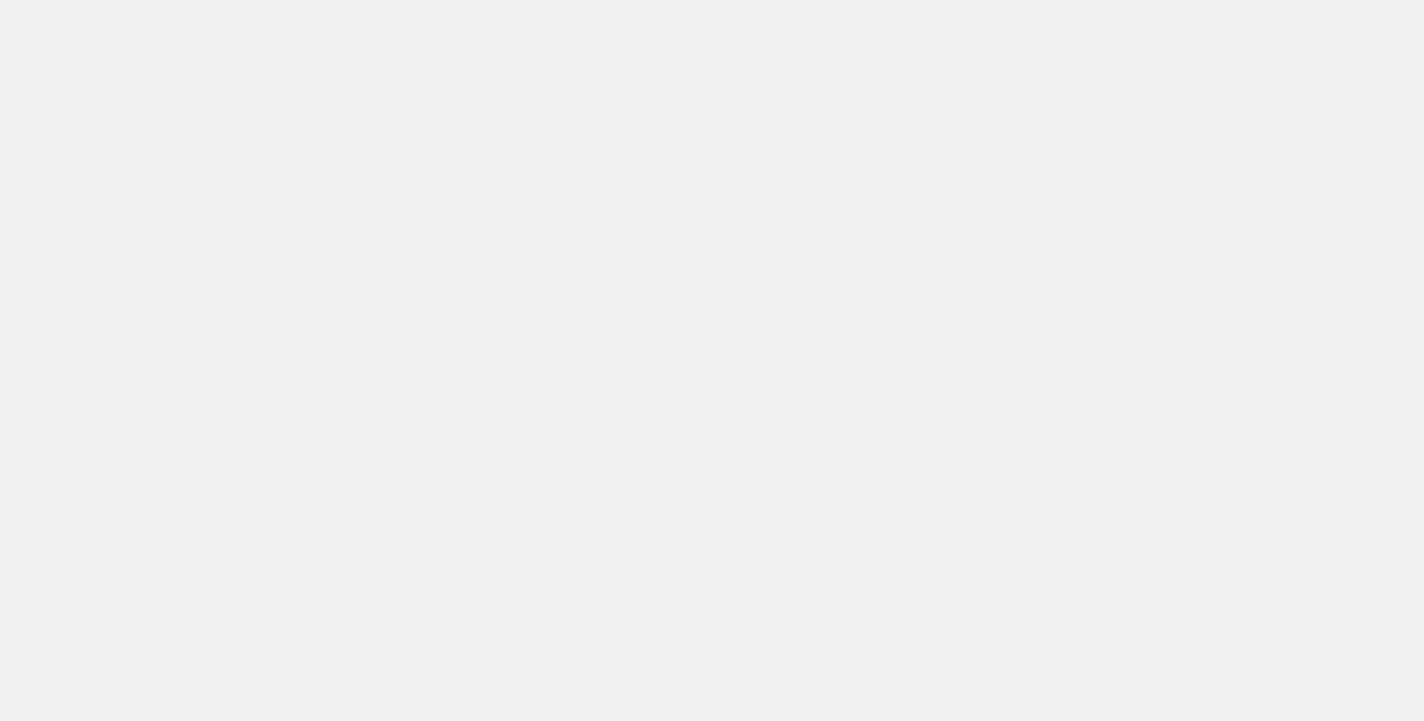 scroll, scrollTop: 0, scrollLeft: 0, axis: both 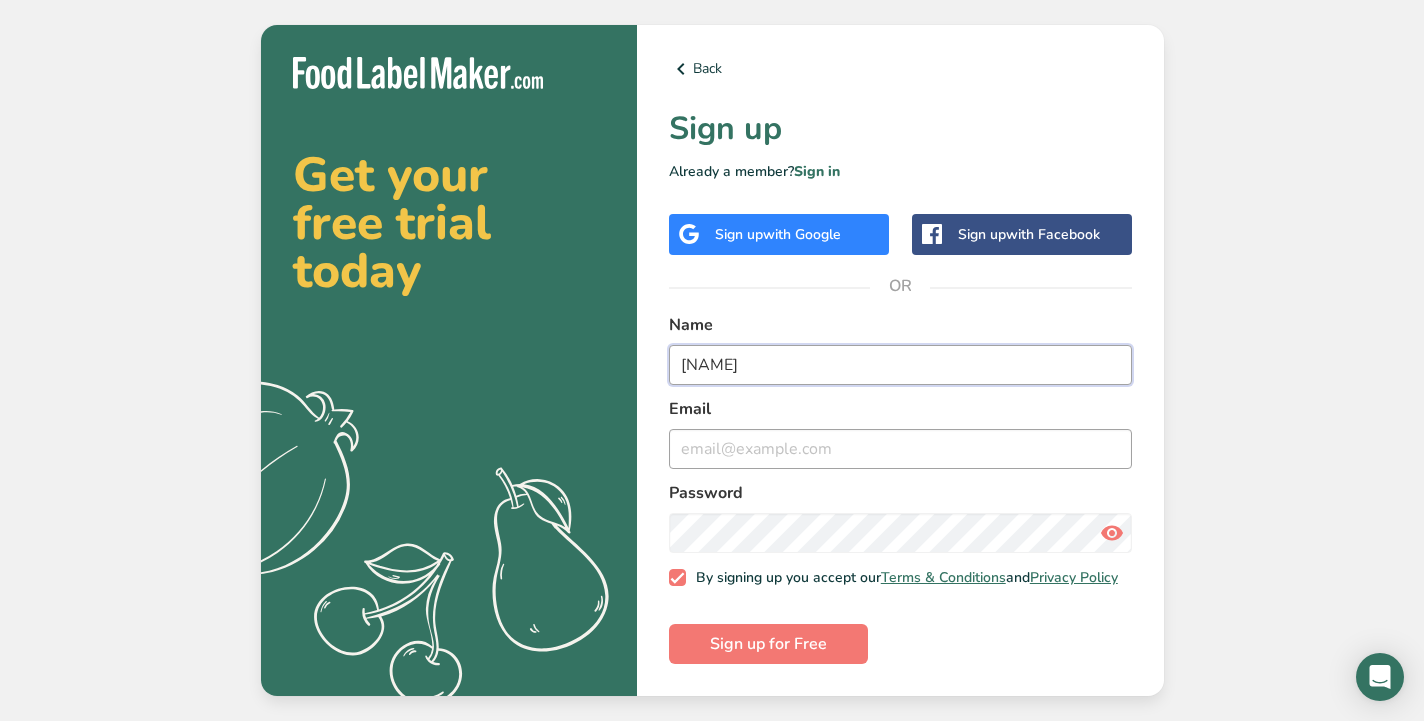 type on "[NAME]" 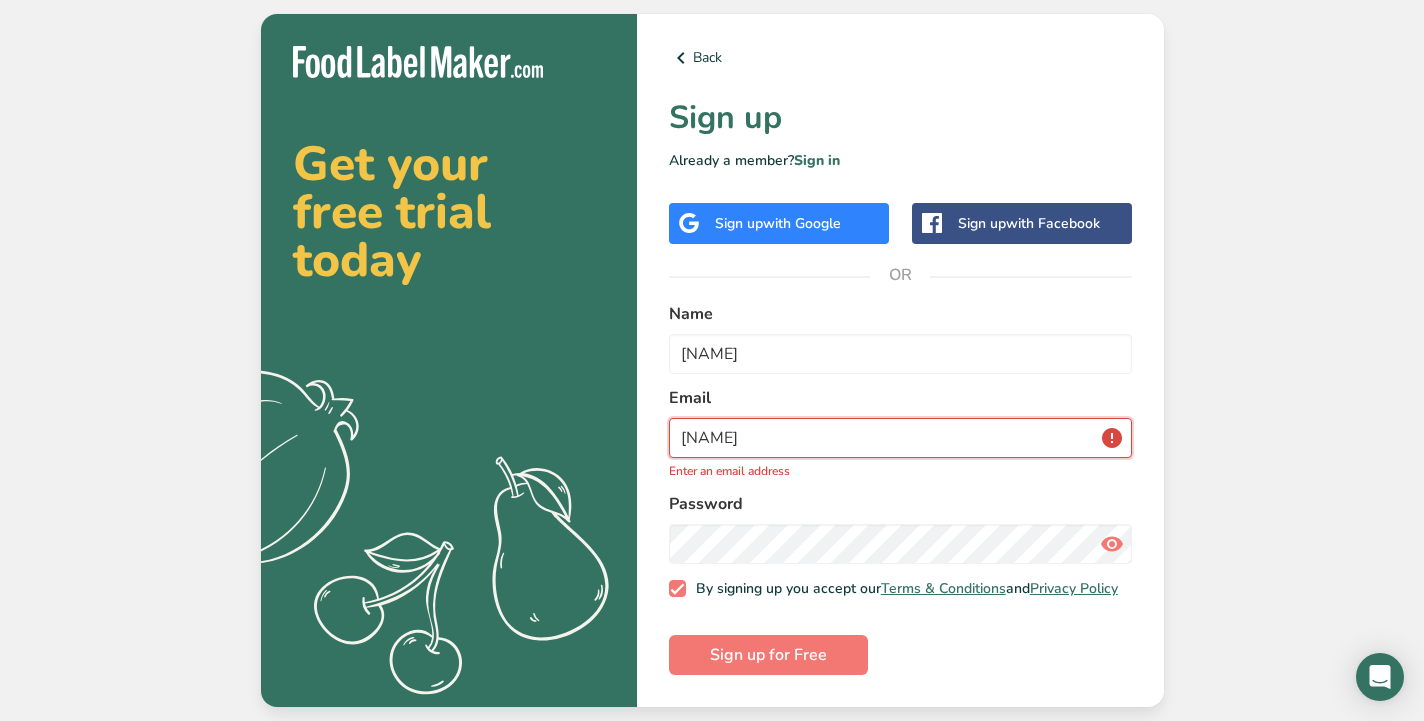 click on "Email [NAME]  Enter an email address" at bounding box center (900, 433) 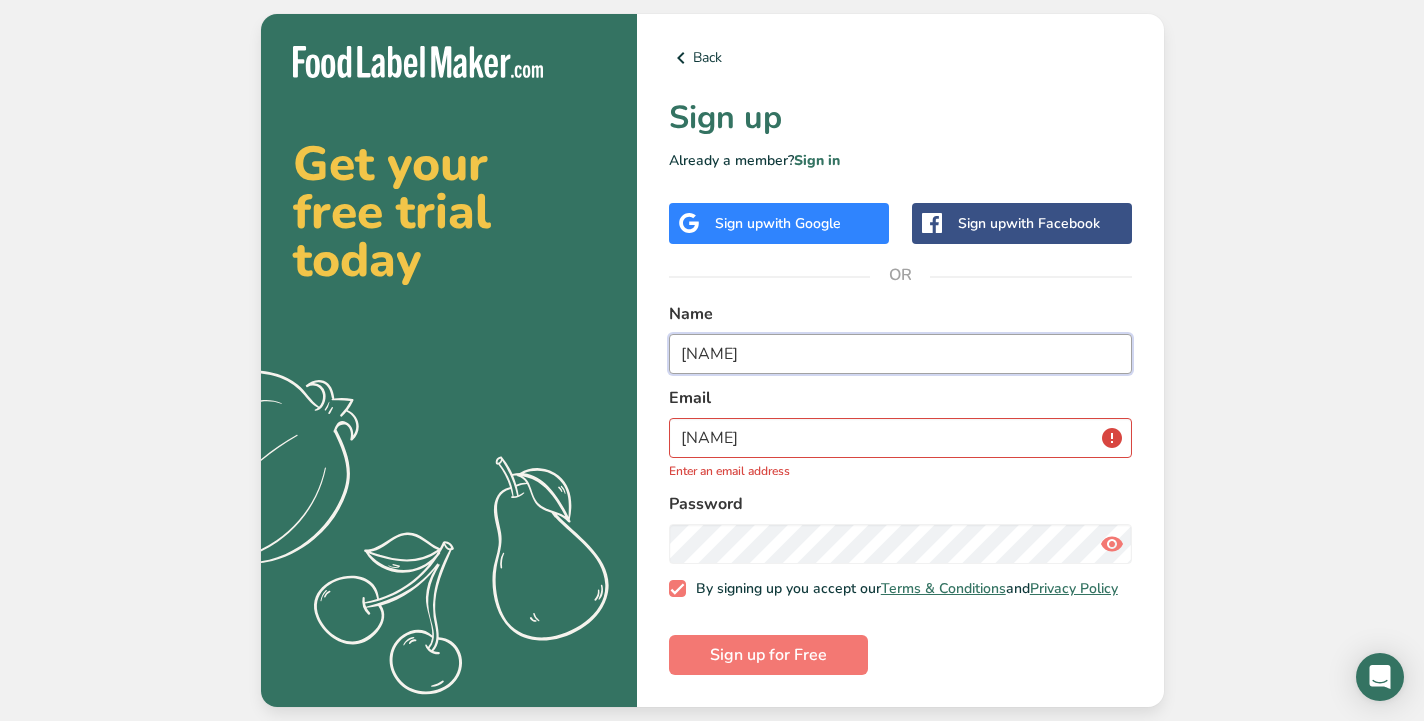 click on "[NAME]" at bounding box center (900, 354) 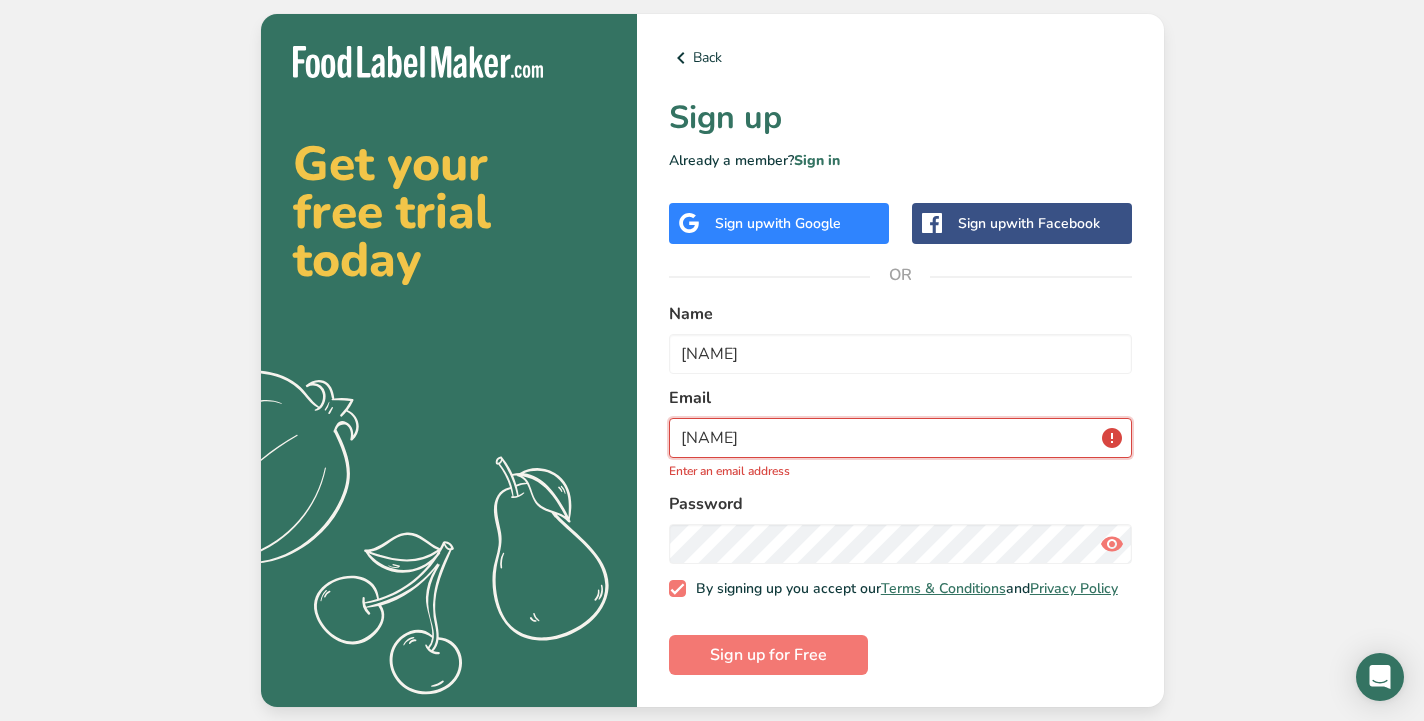 click on "[NAME]" at bounding box center [900, 438] 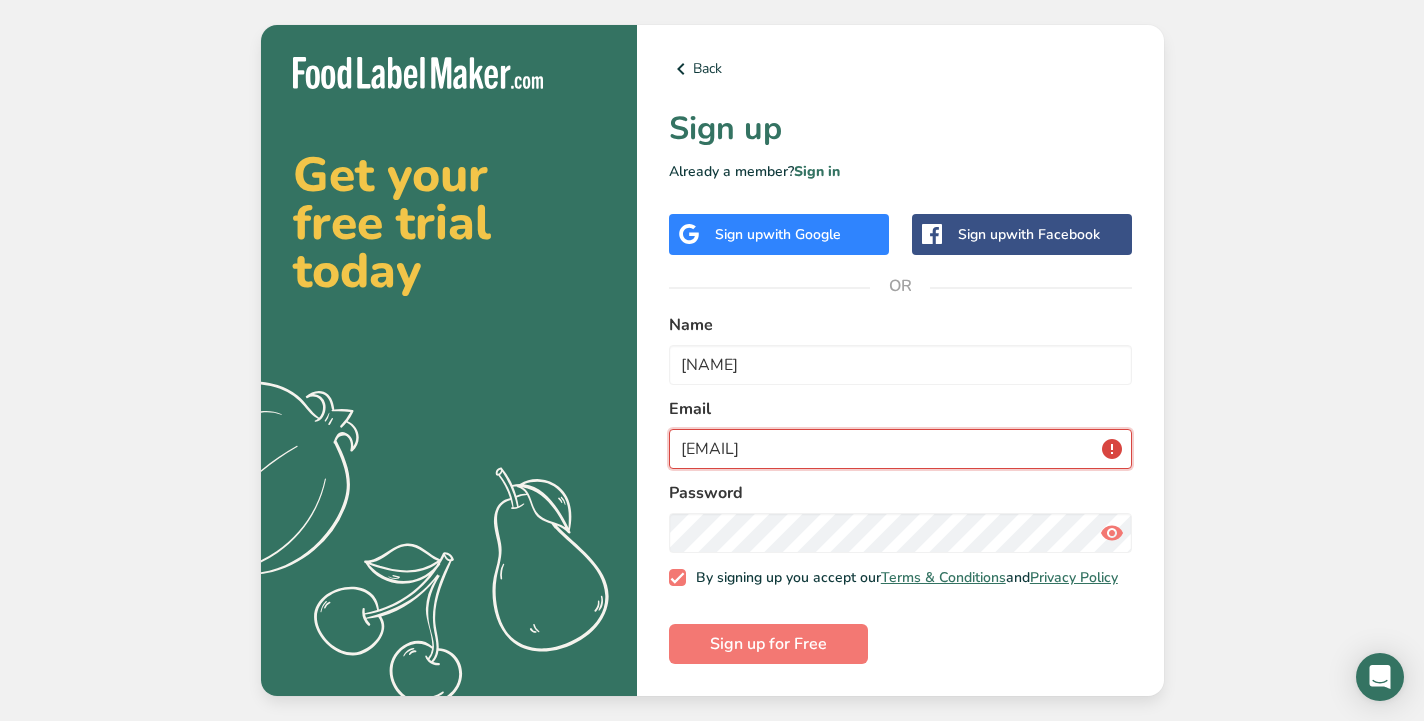 type on "[EMAIL]" 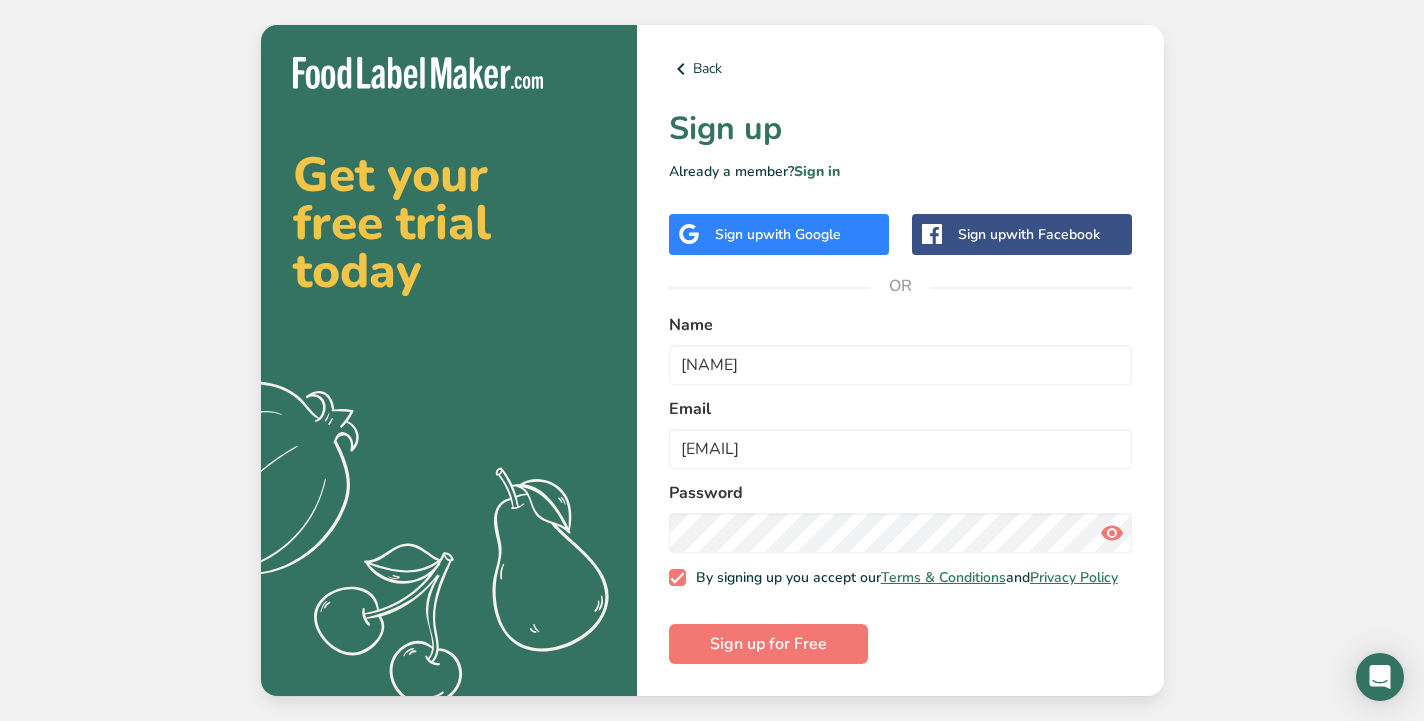 click at bounding box center [1112, 533] 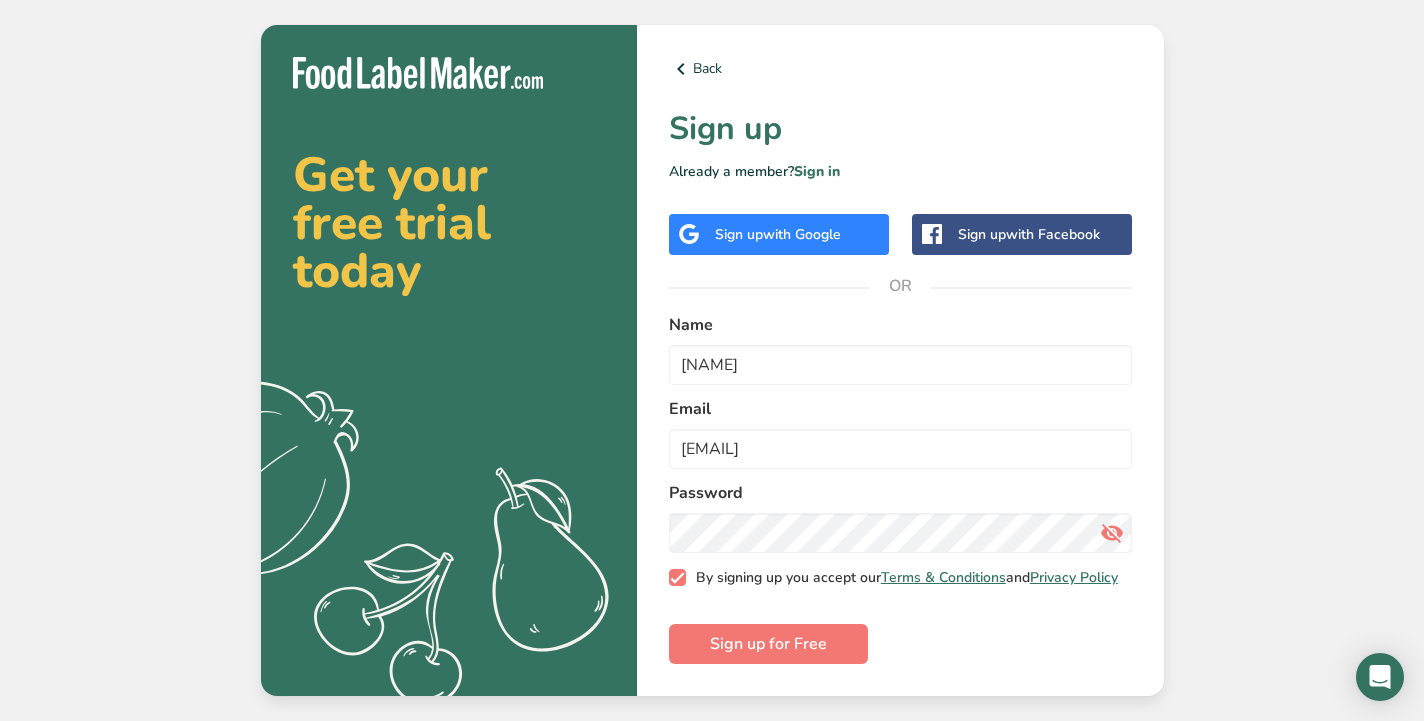 click at bounding box center [678, 578] 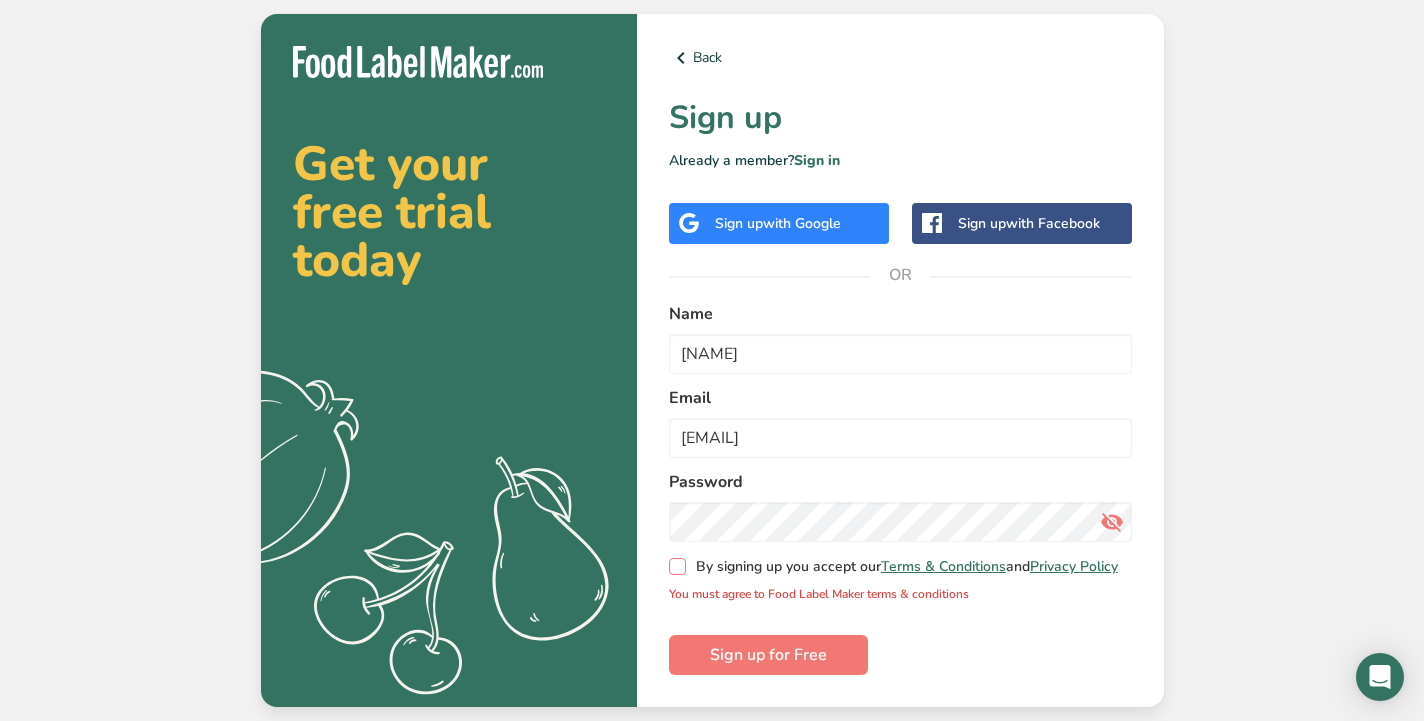 click at bounding box center (678, 567) 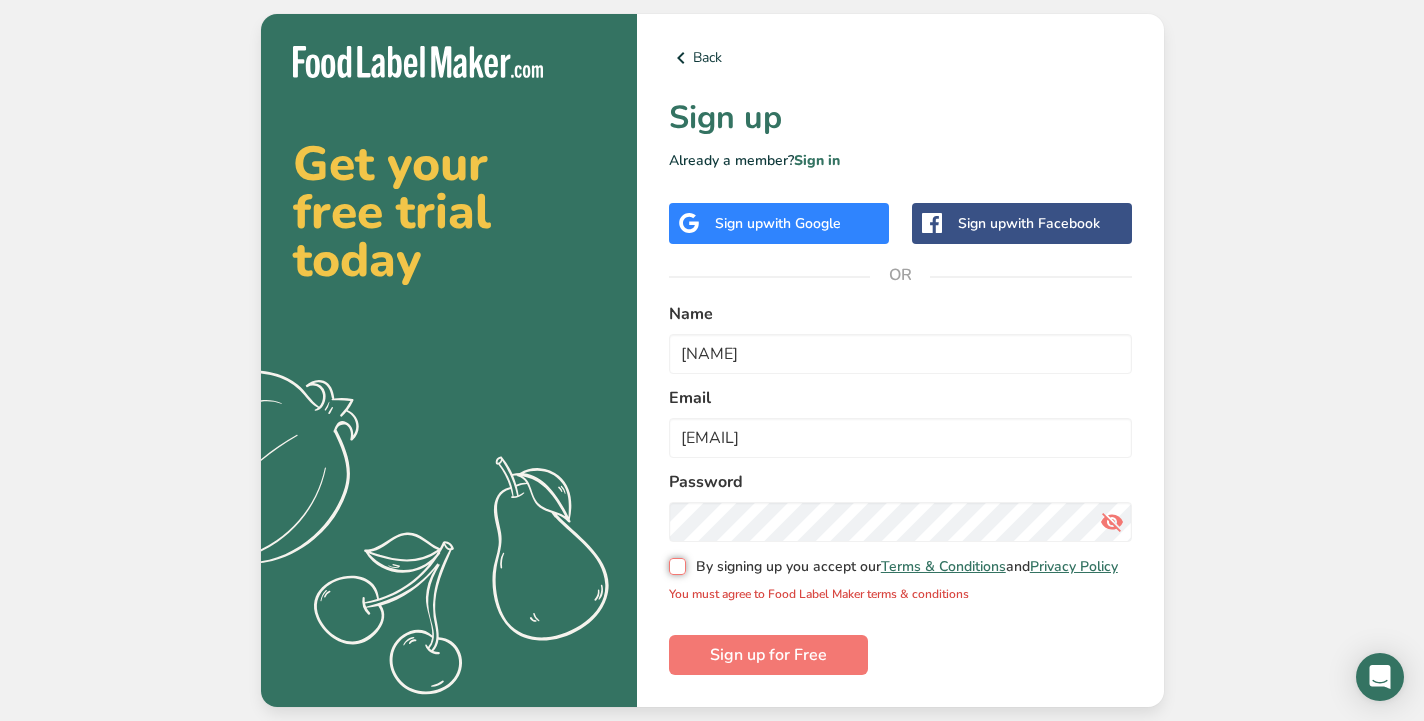 checkbox on "true" 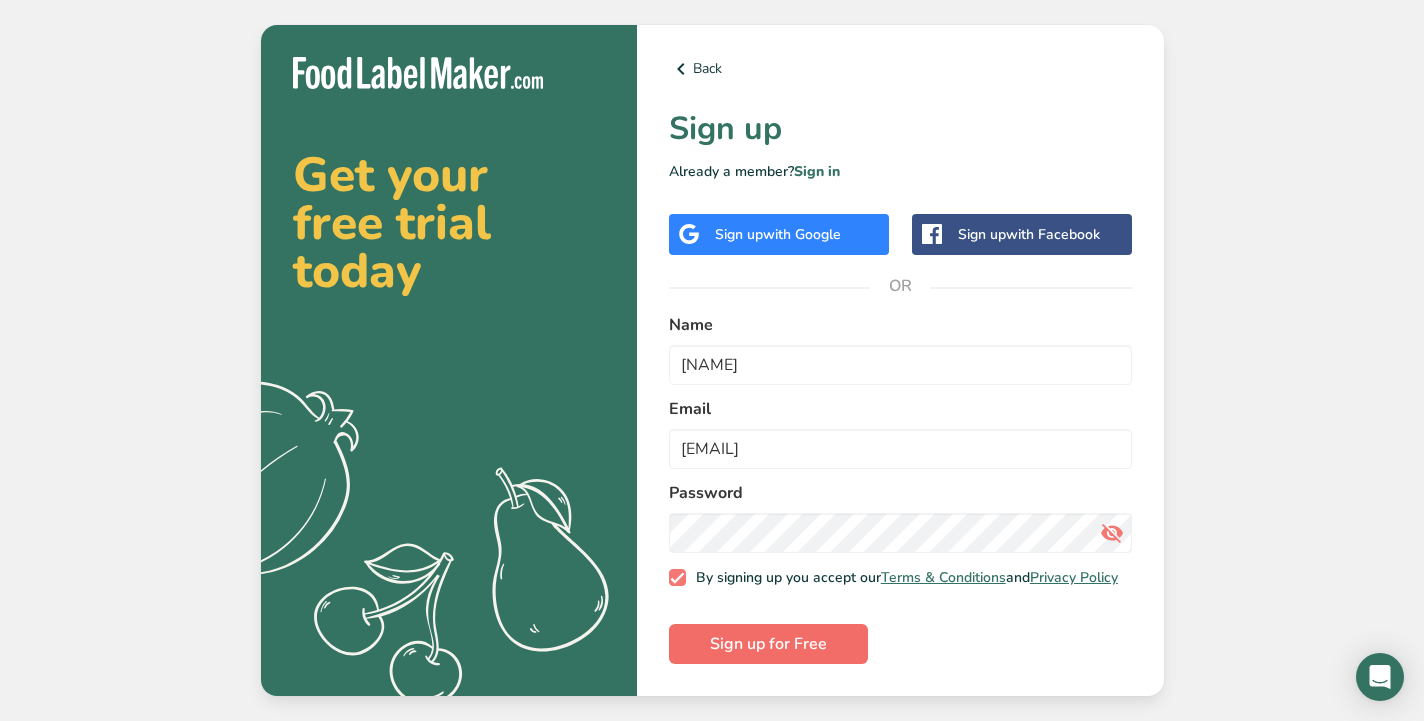 click on "Sign up for Free" at bounding box center (768, 644) 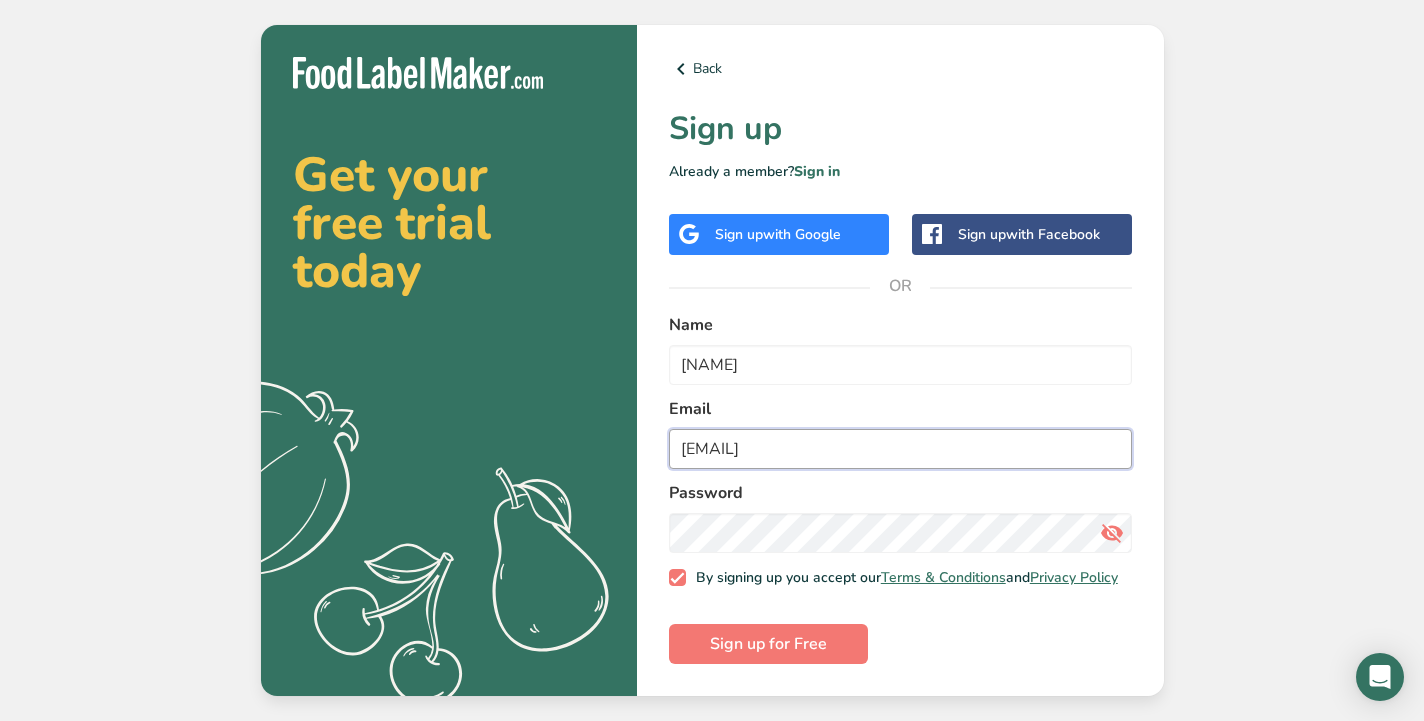 drag, startPoint x: 931, startPoint y: 445, endPoint x: 716, endPoint y: 440, distance: 215.05814 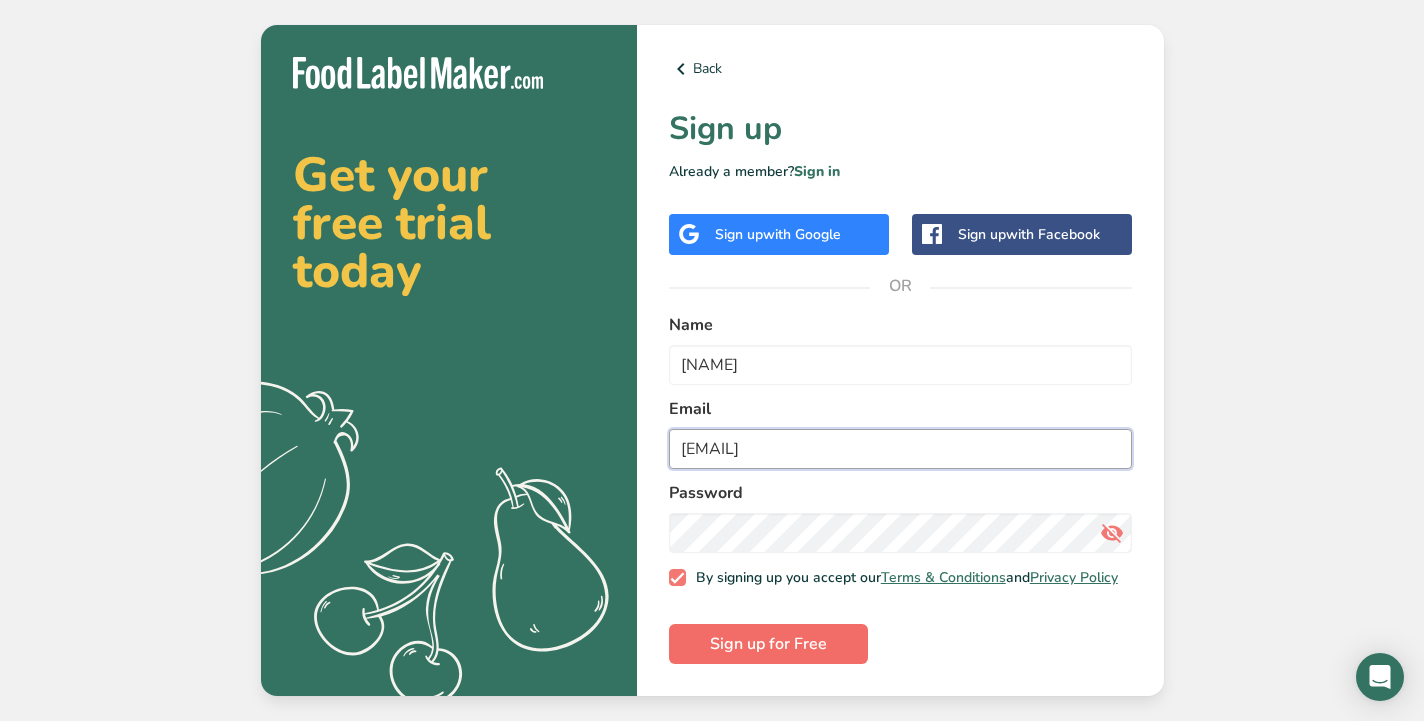 type on "[EMAIL]" 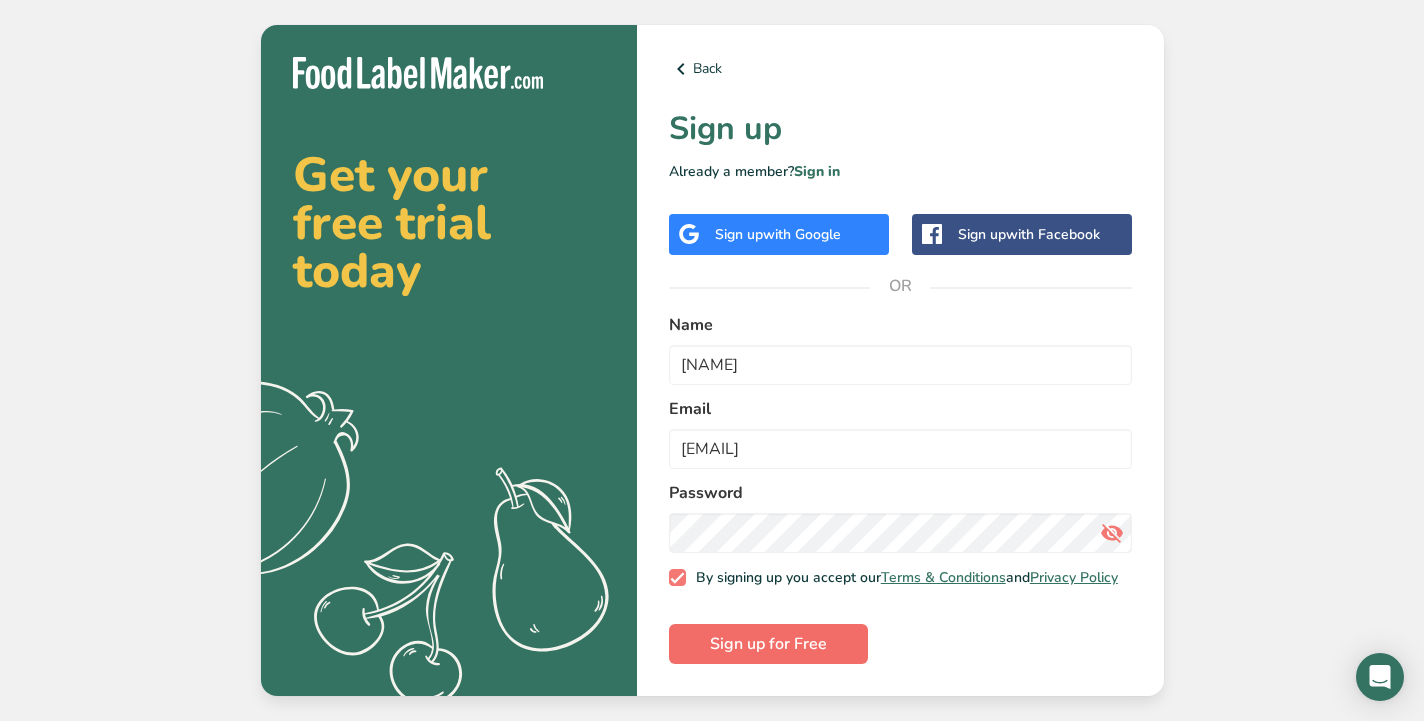 click on "Sign up for Free" at bounding box center (768, 644) 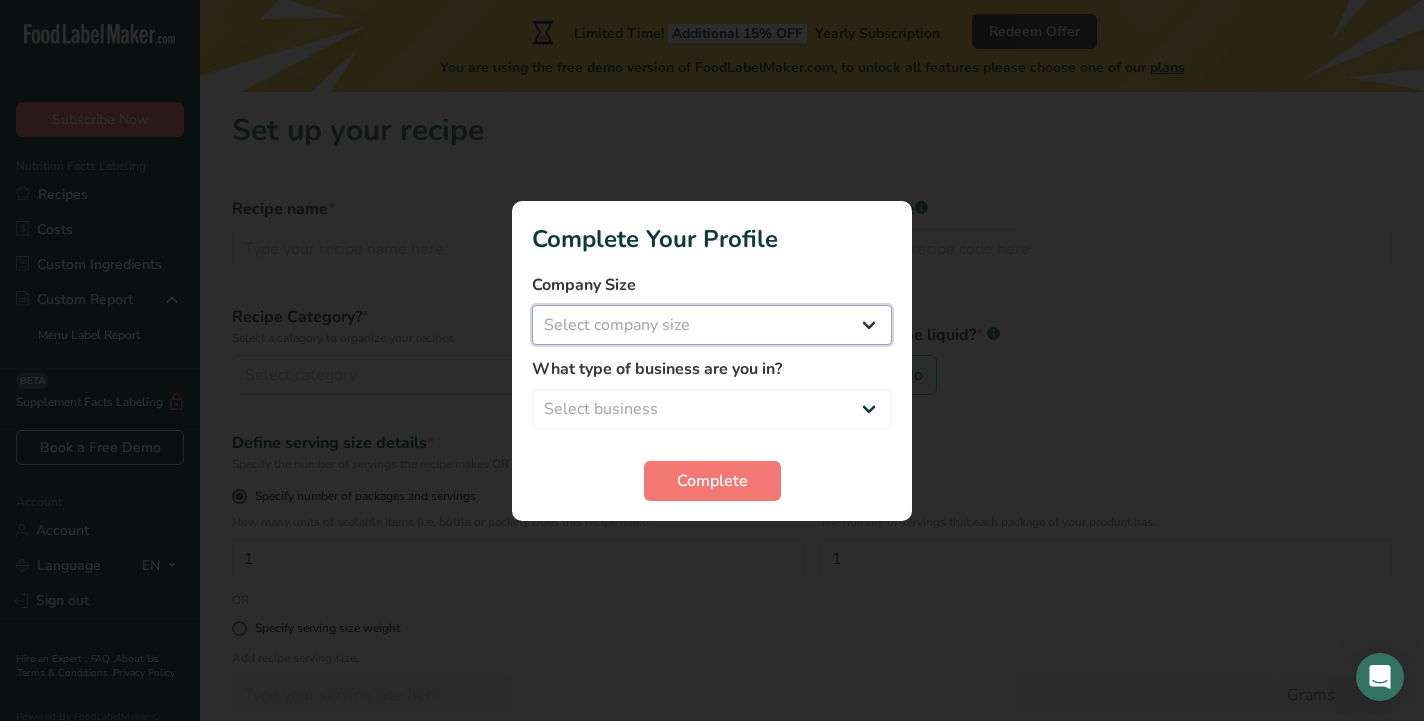 select on "1" 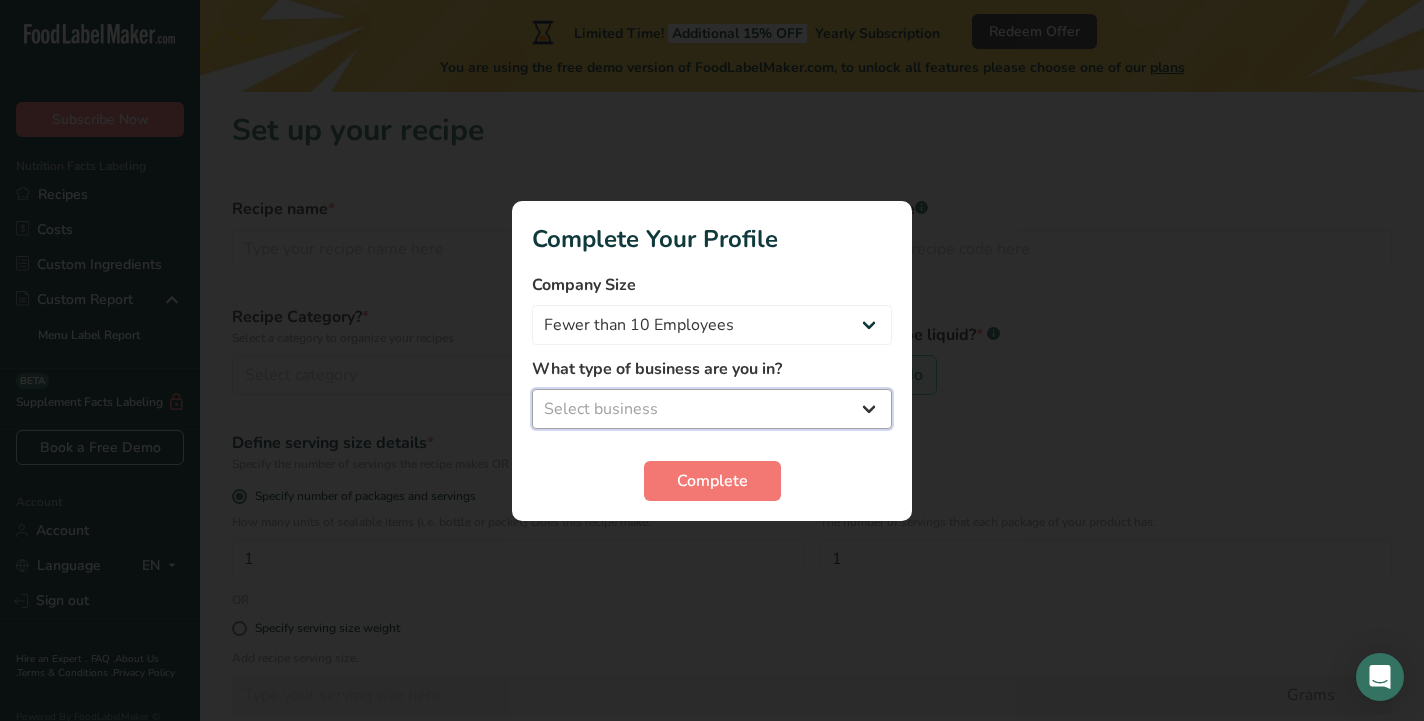 select on "1" 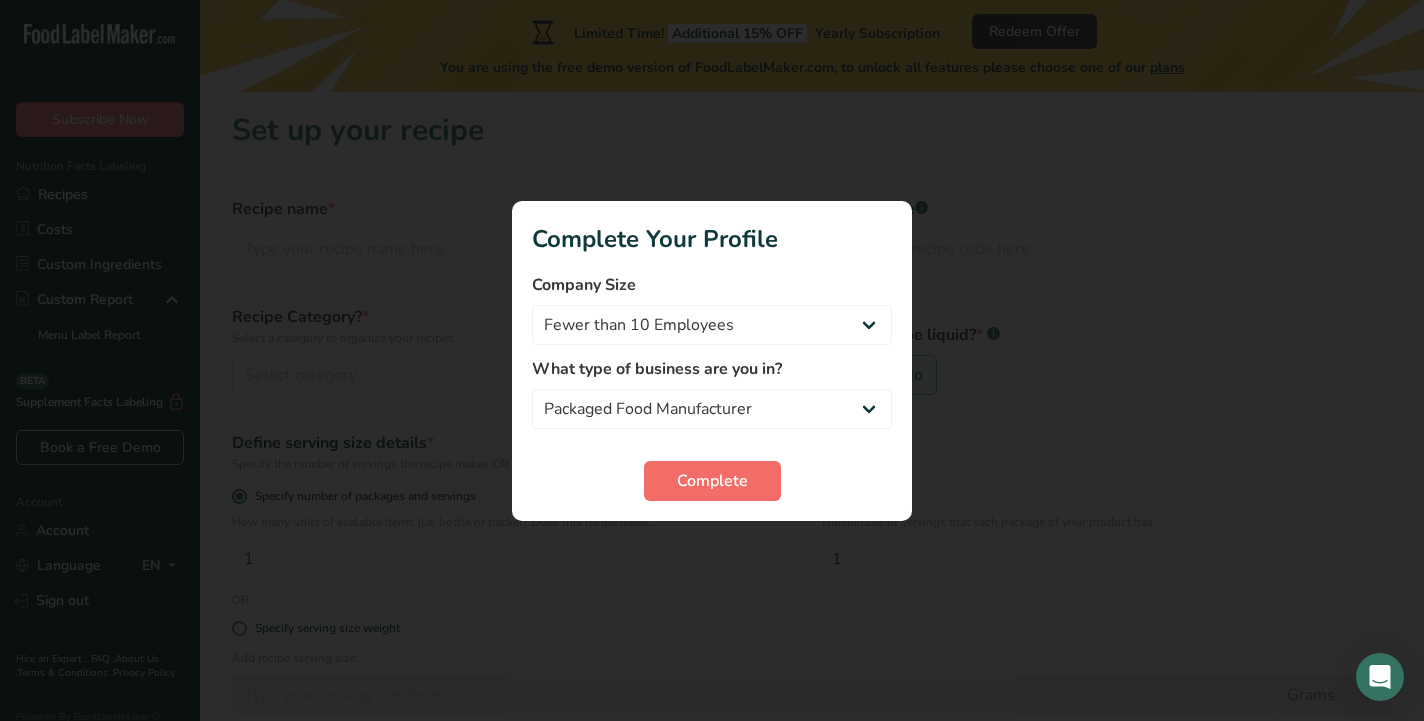click on "Complete" at bounding box center (712, 481) 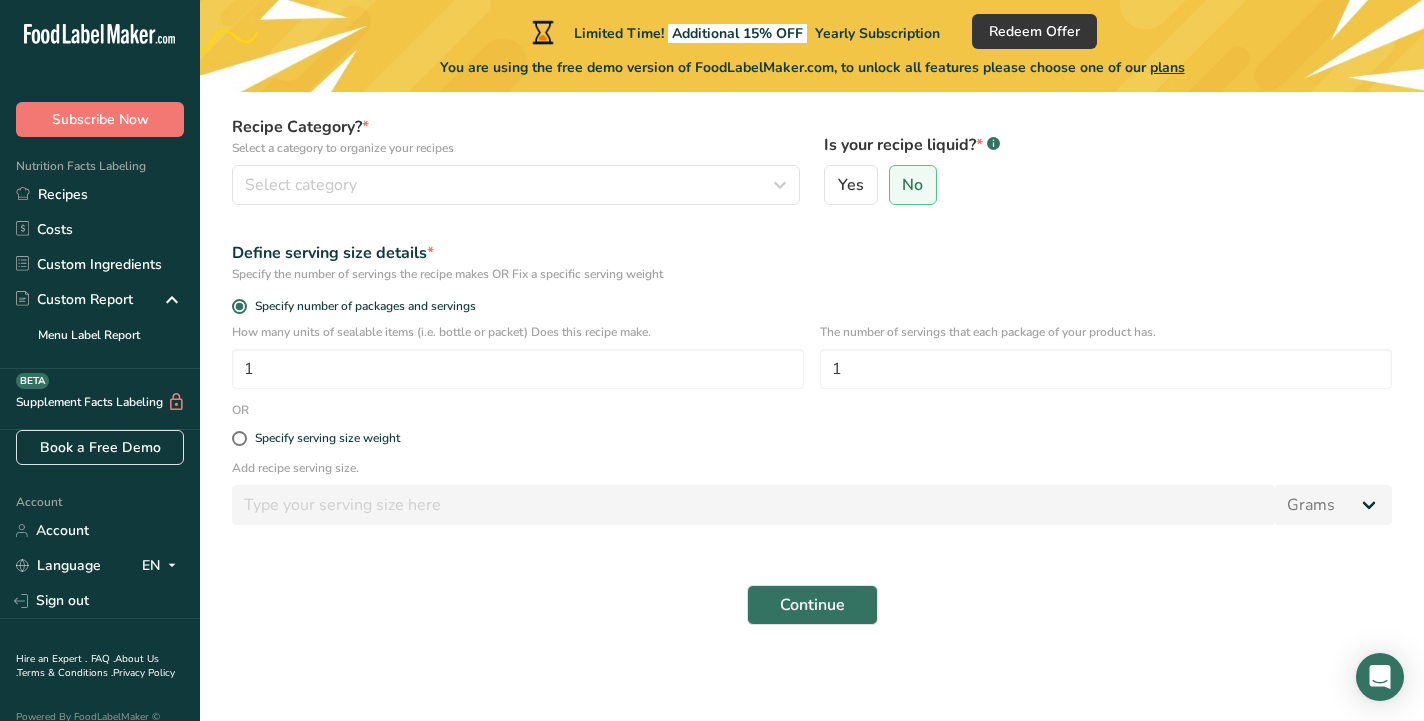 scroll, scrollTop: 190, scrollLeft: 0, axis: vertical 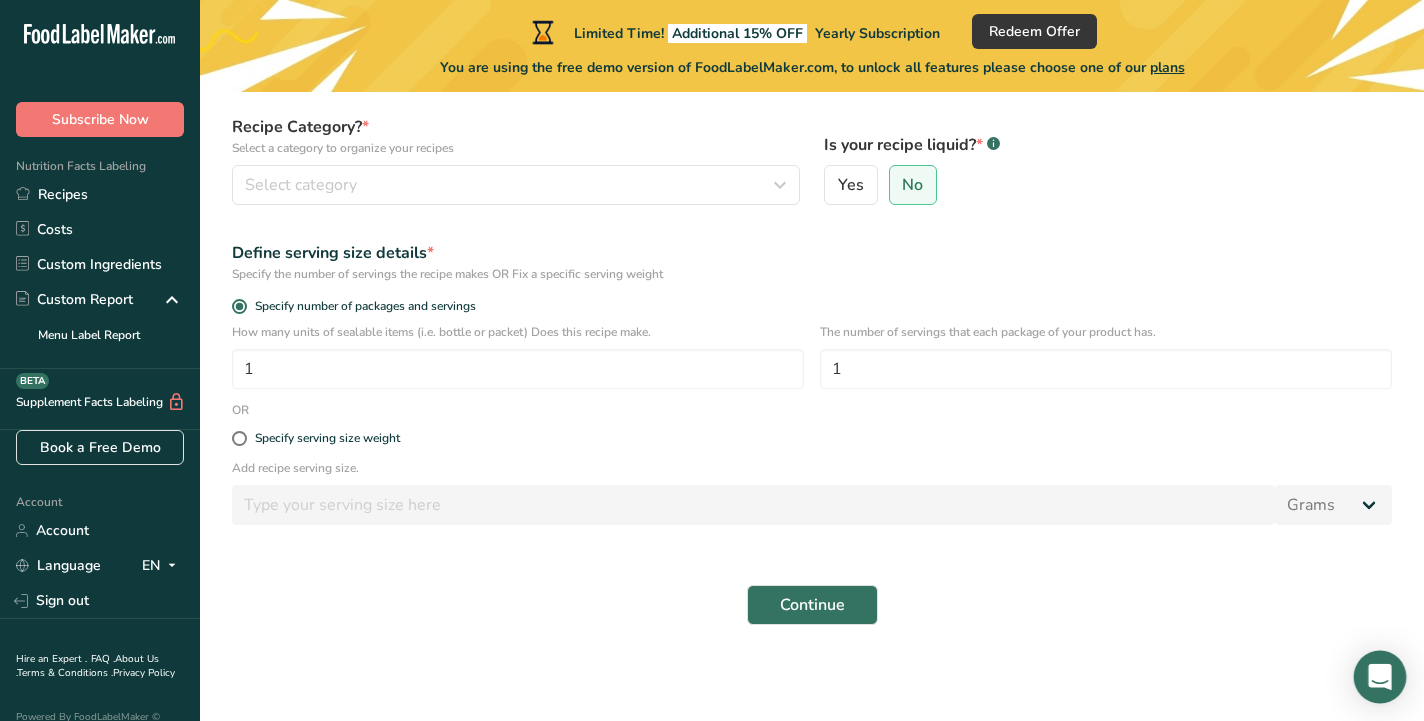 click at bounding box center [1380, 677] 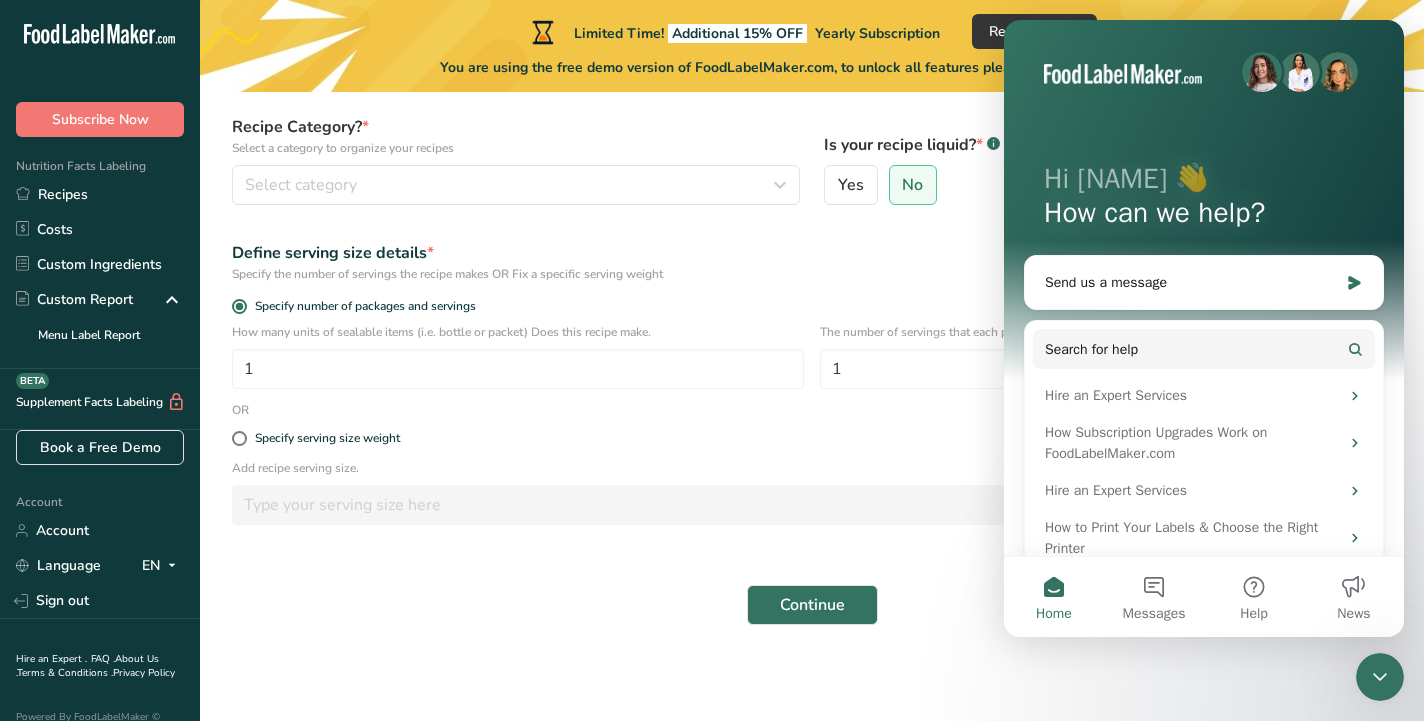 scroll, scrollTop: 0, scrollLeft: 0, axis: both 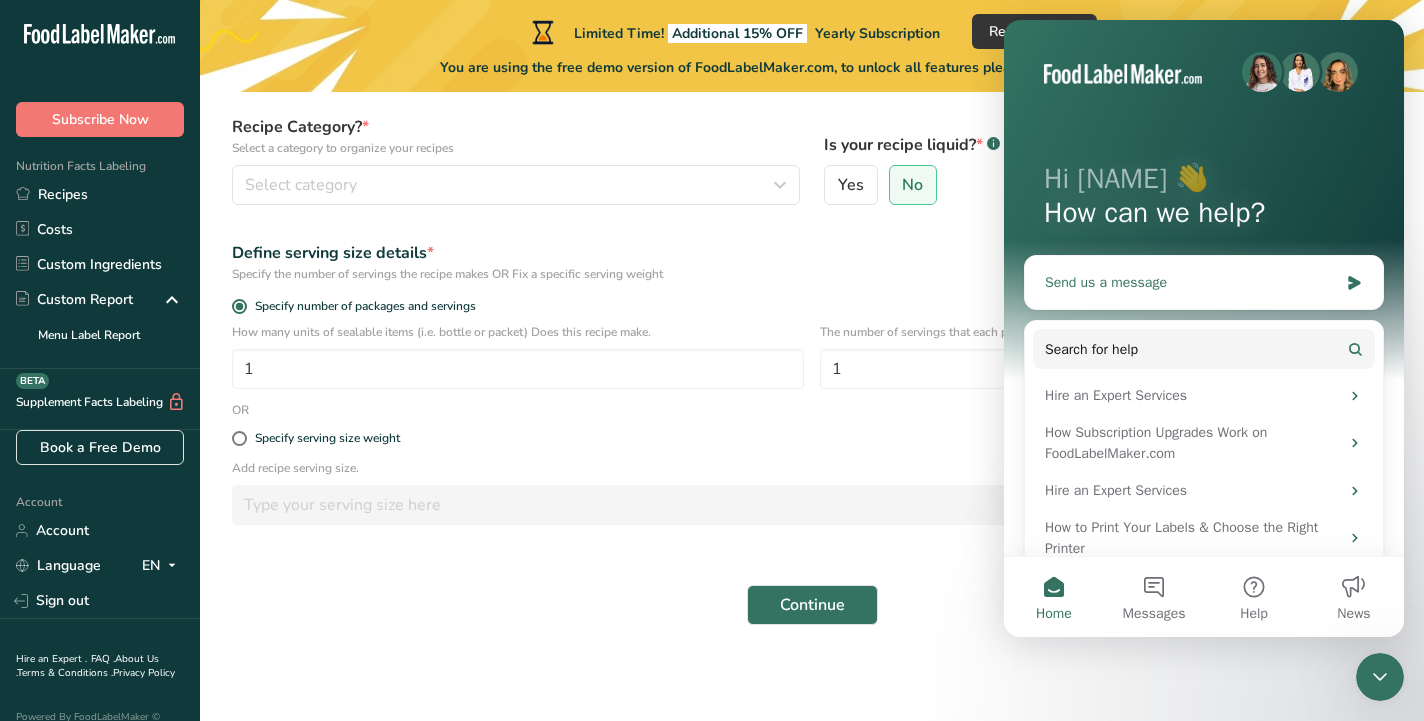 click on "Send us a message" at bounding box center (1191, 282) 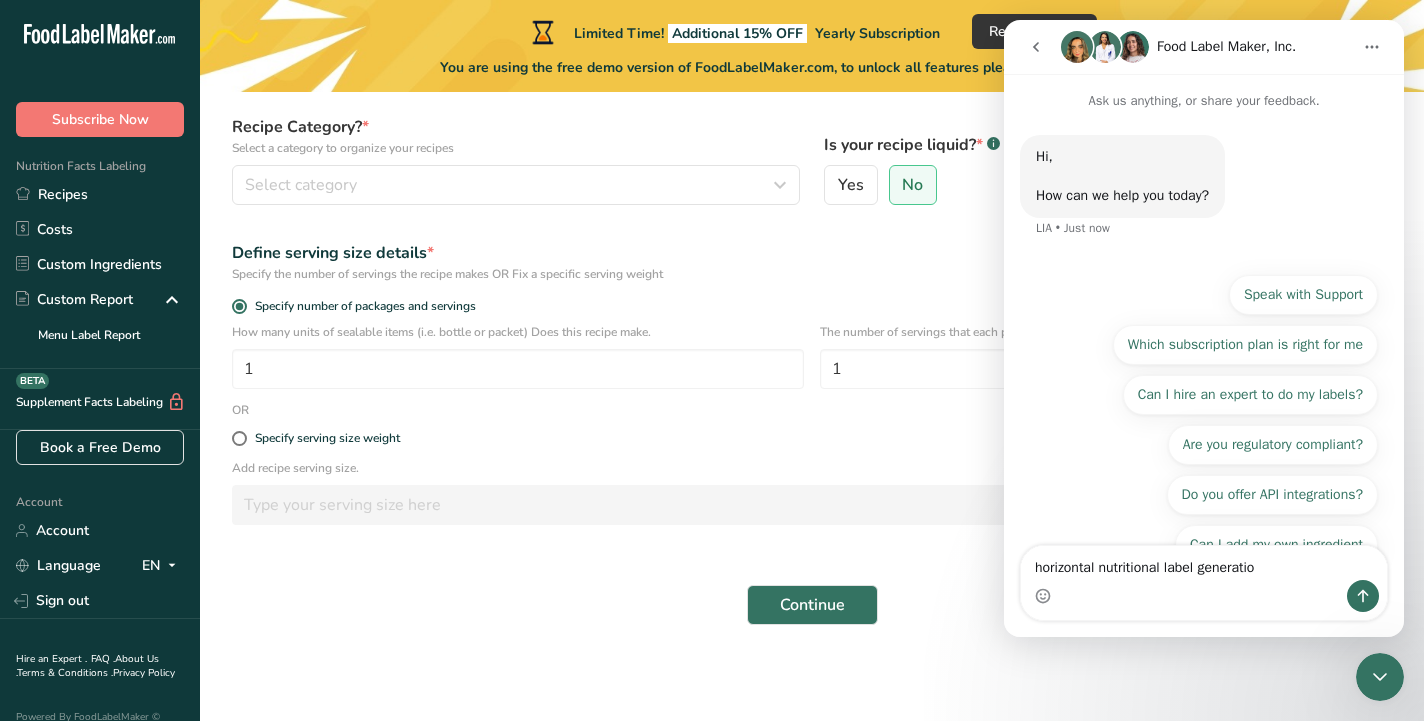 type on "horizontal nutritional label generation" 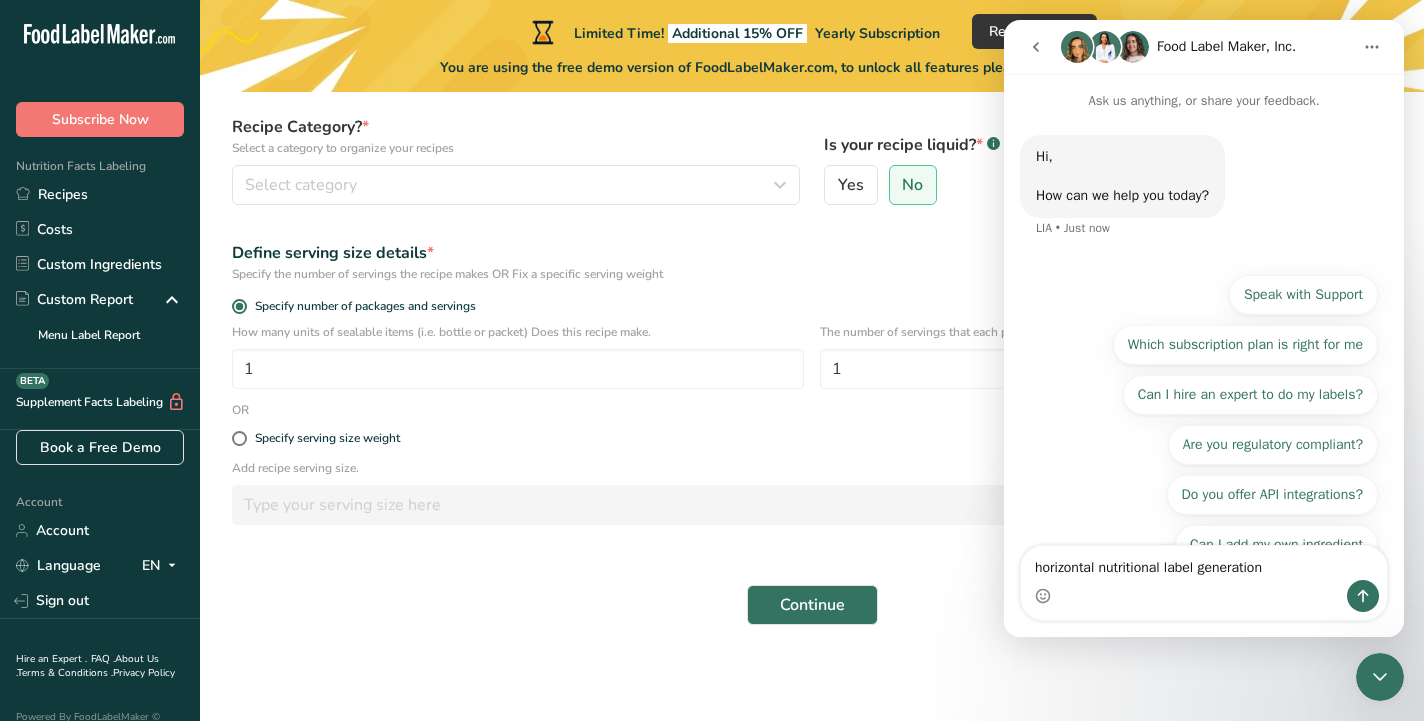 type 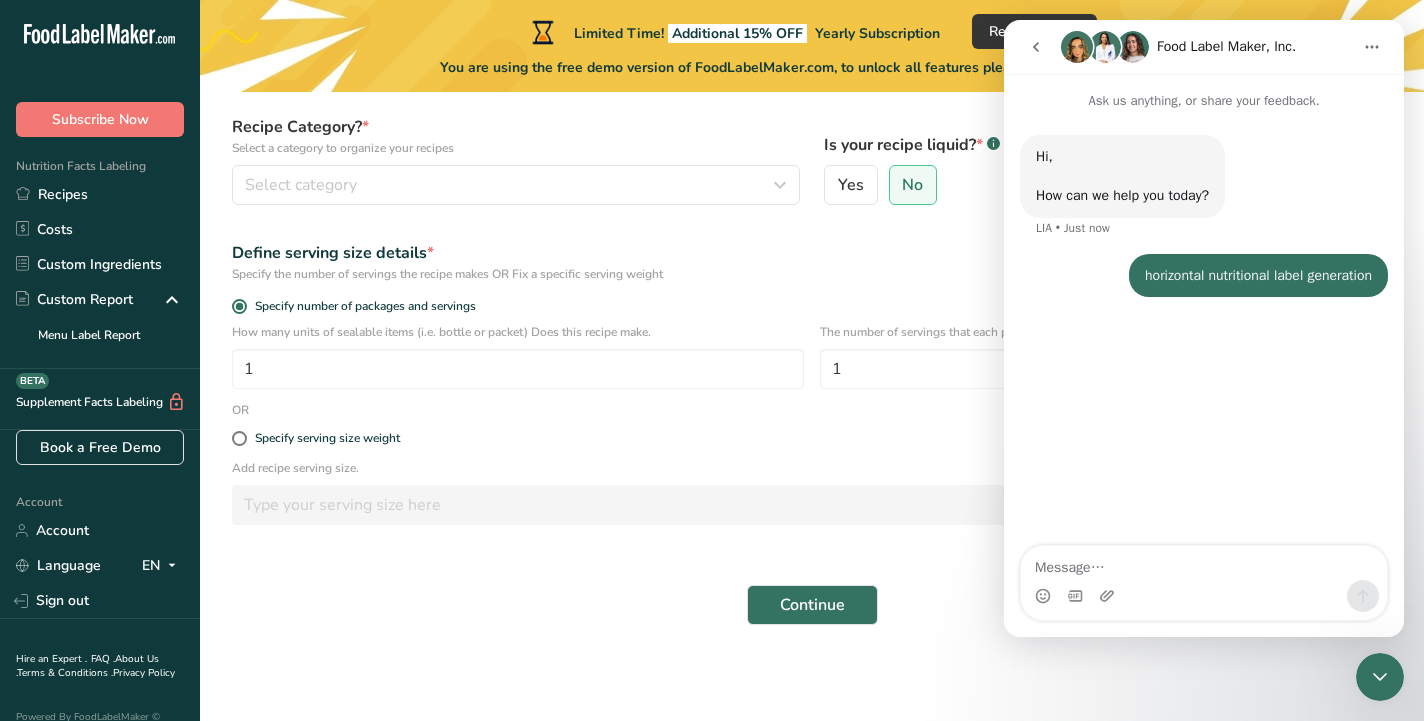 scroll, scrollTop: 34, scrollLeft: 0, axis: vertical 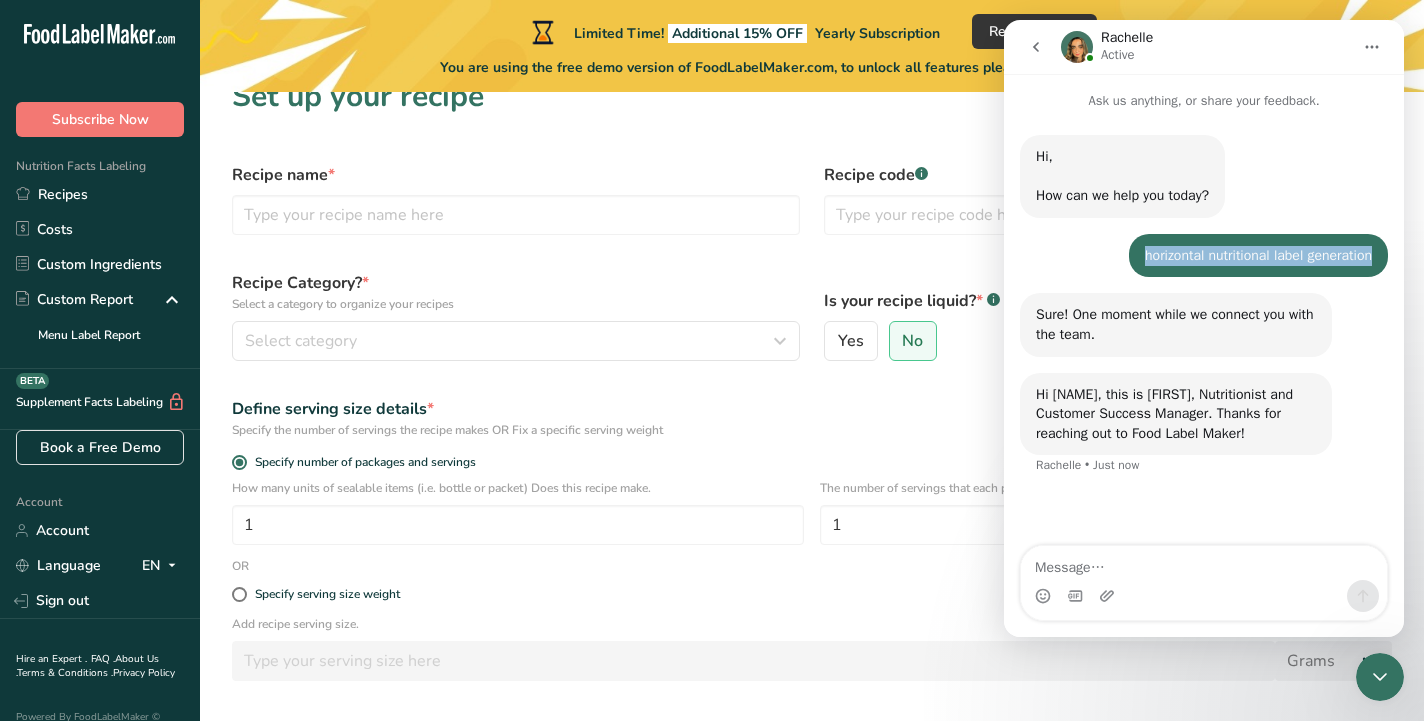 drag, startPoint x: 1130, startPoint y: 246, endPoint x: 1423, endPoint y: 267, distance: 293.7516 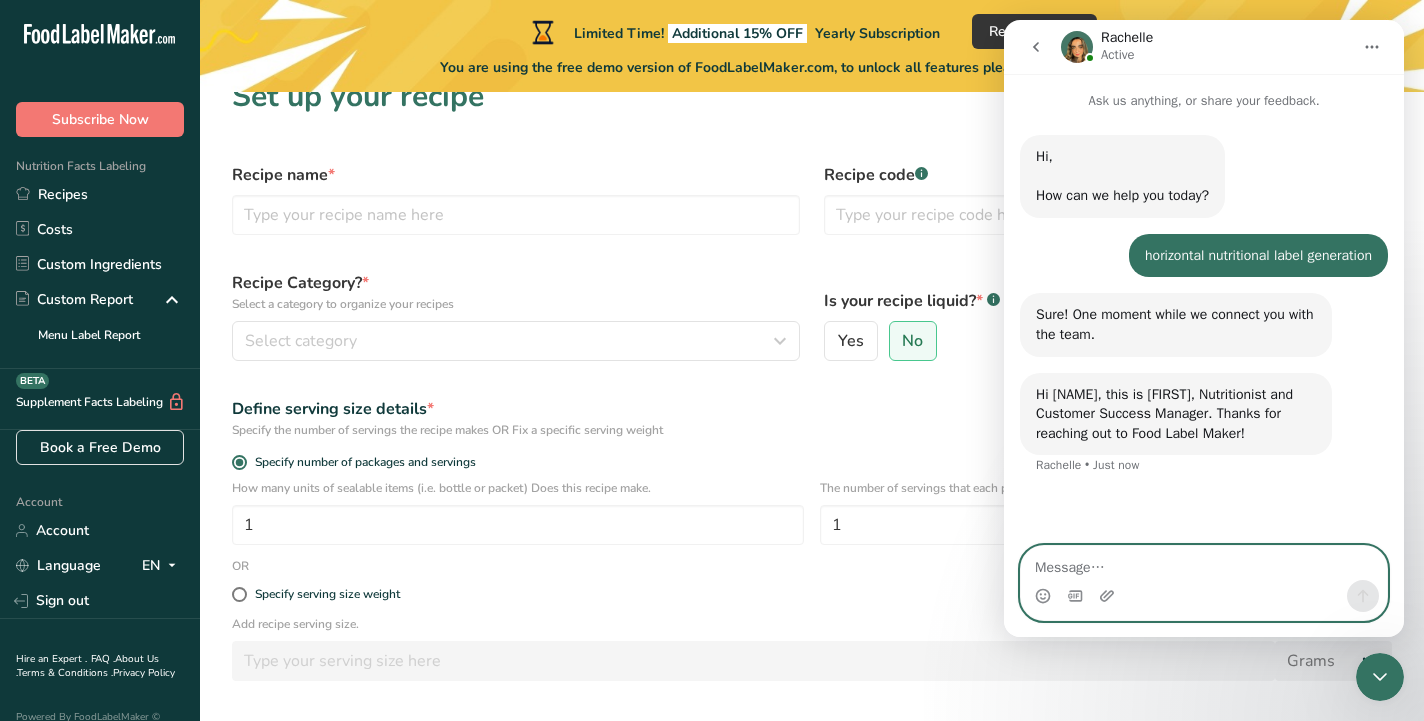 click at bounding box center [1204, 563] 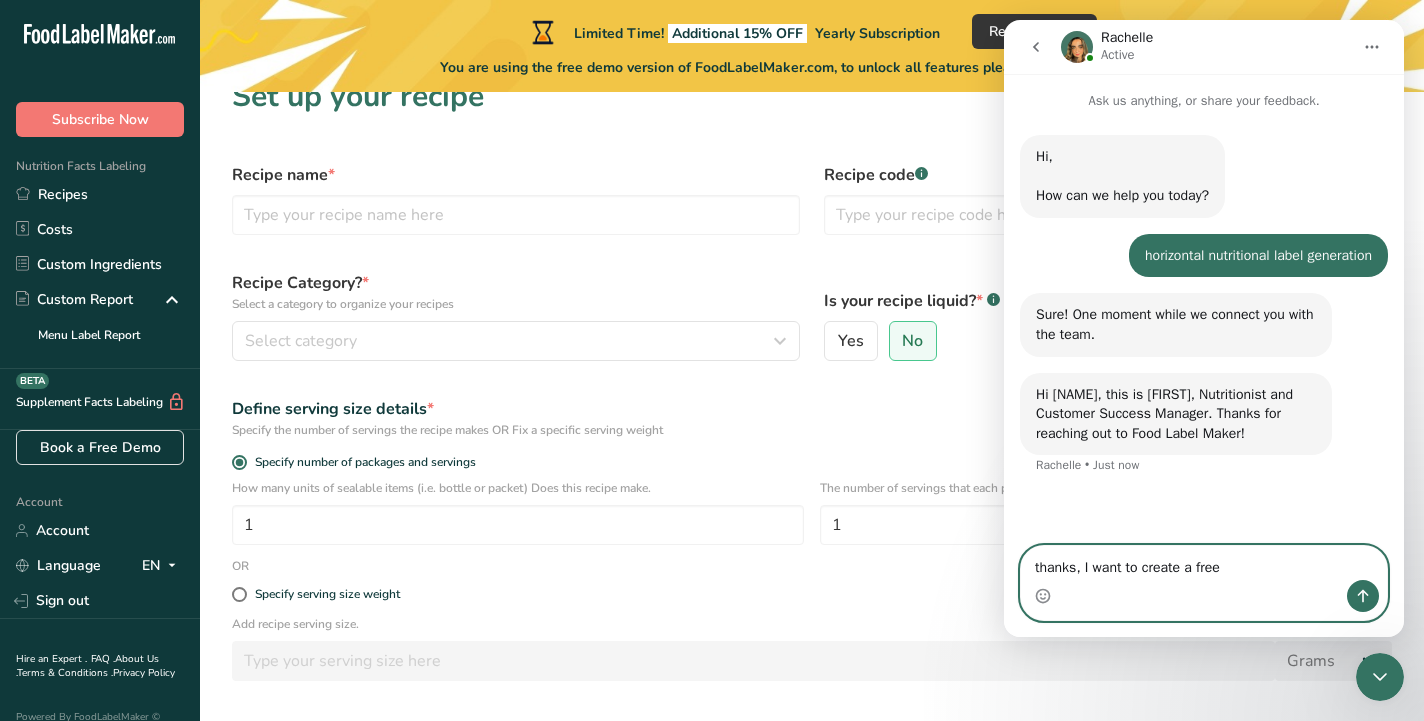 paste on "horizontal nutritional label generation" 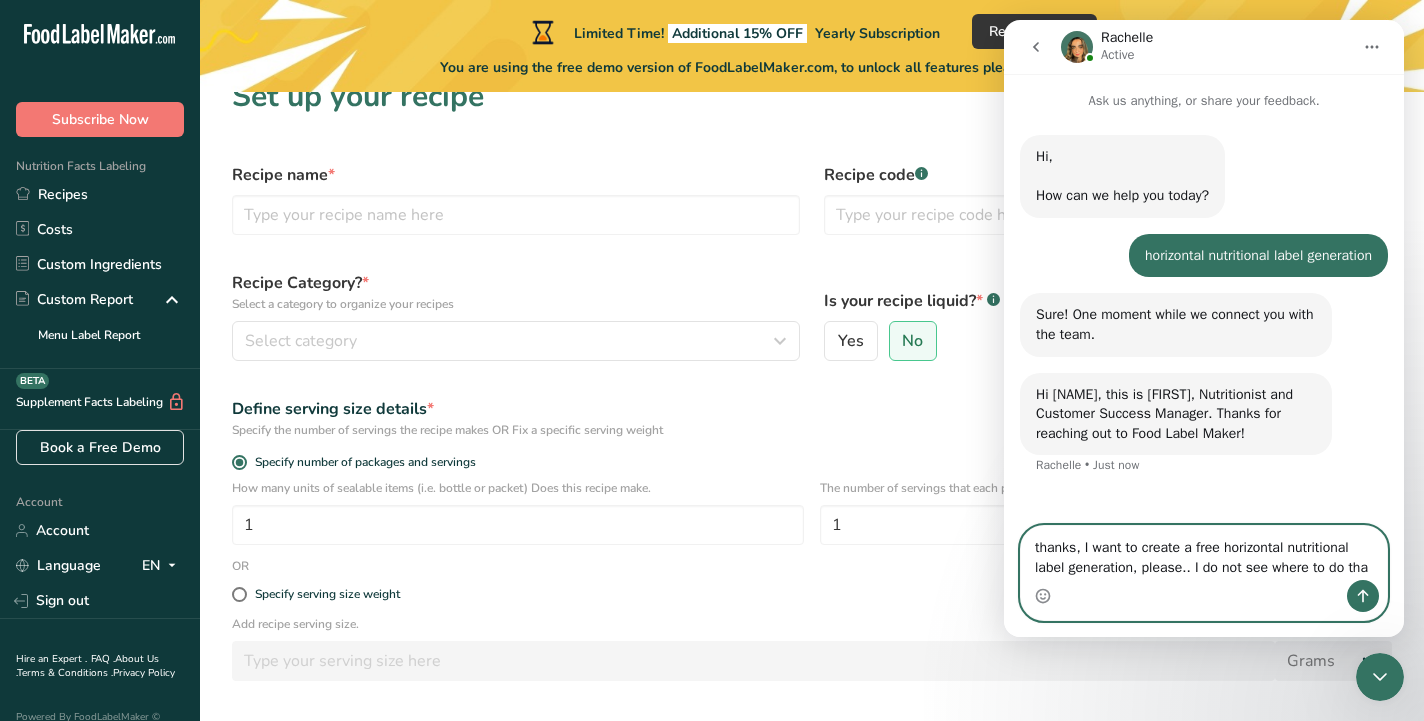 type on "thanks, I want to create a free horizontal nutritional label generation, please.. I do not see where to do that" 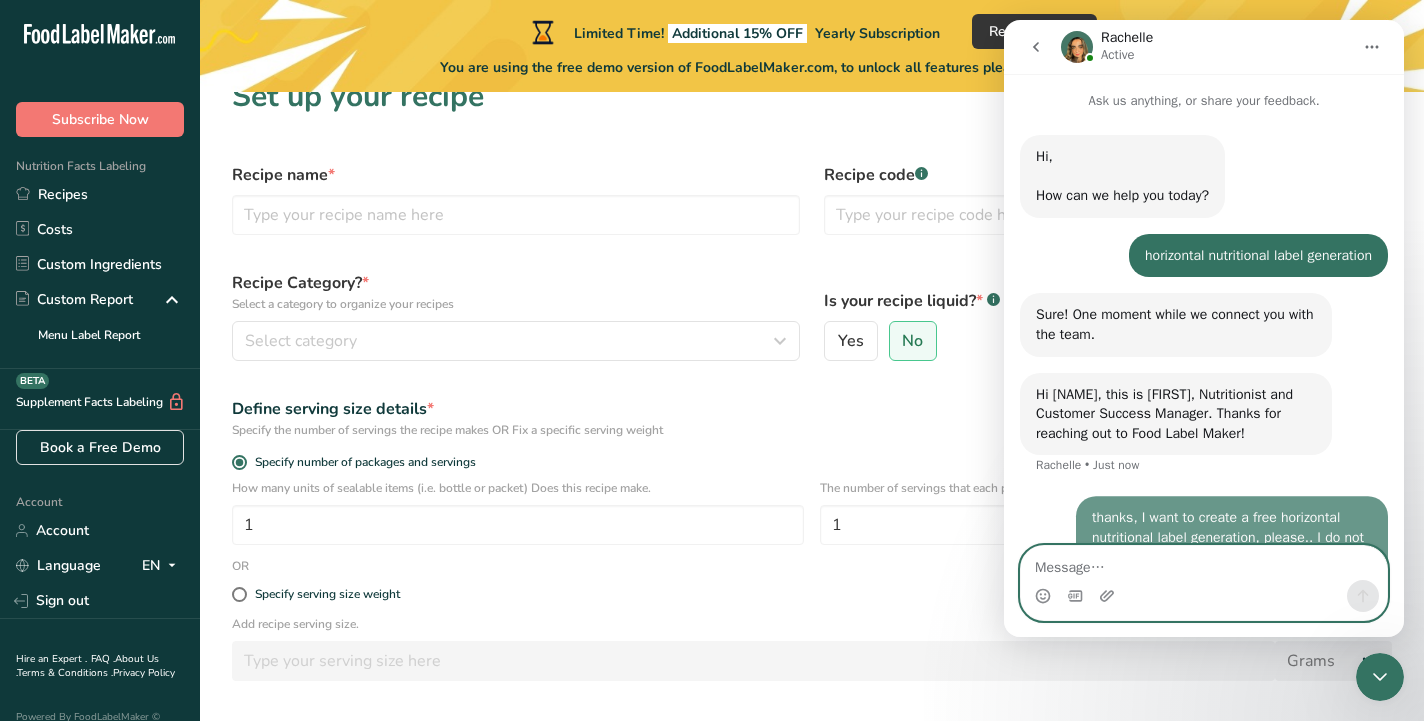 scroll, scrollTop: 43, scrollLeft: 0, axis: vertical 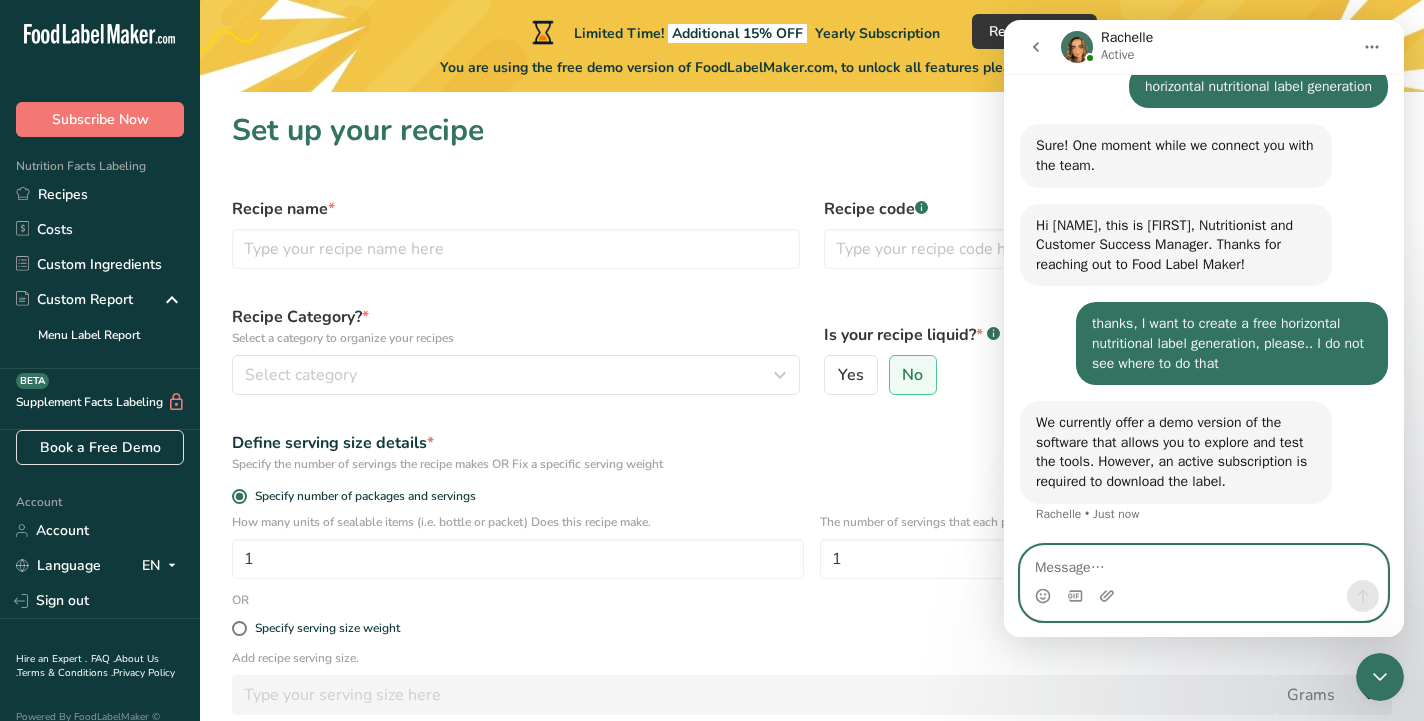 click at bounding box center [1204, 563] 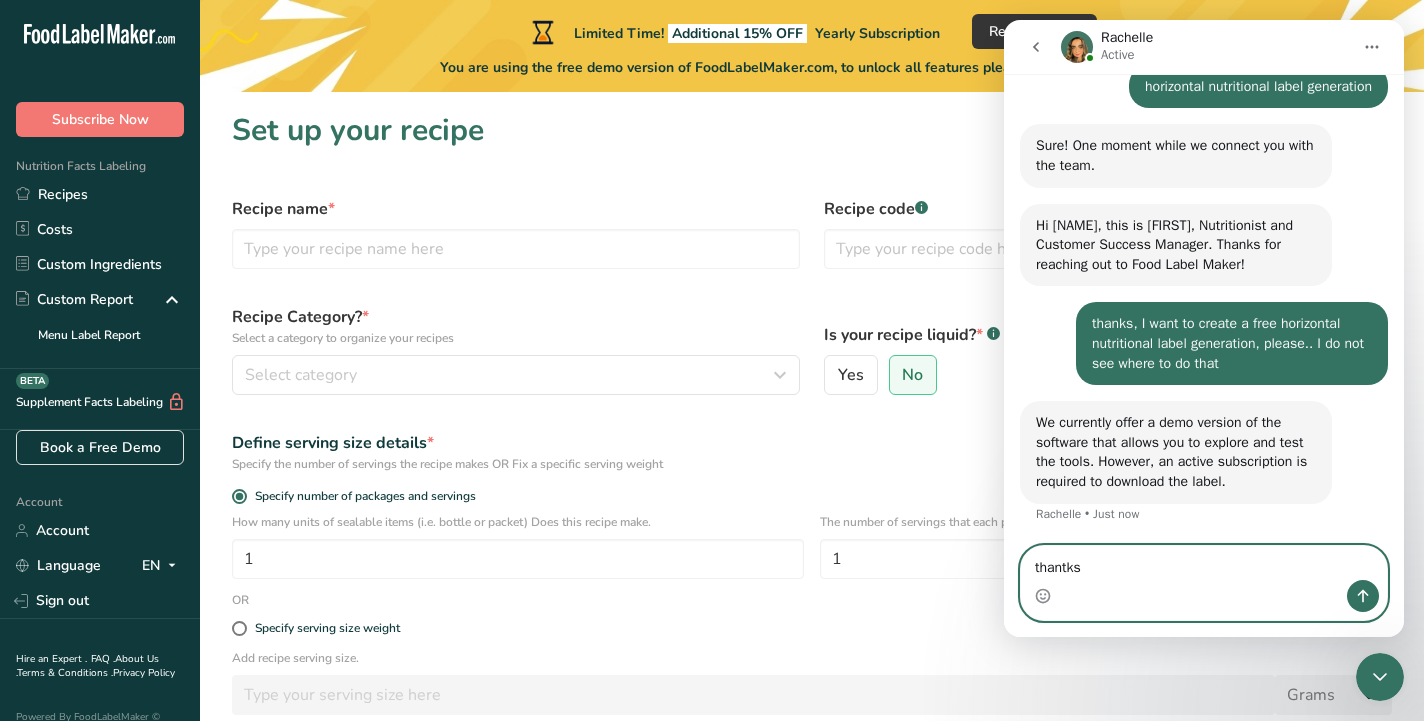 type on "thanks." 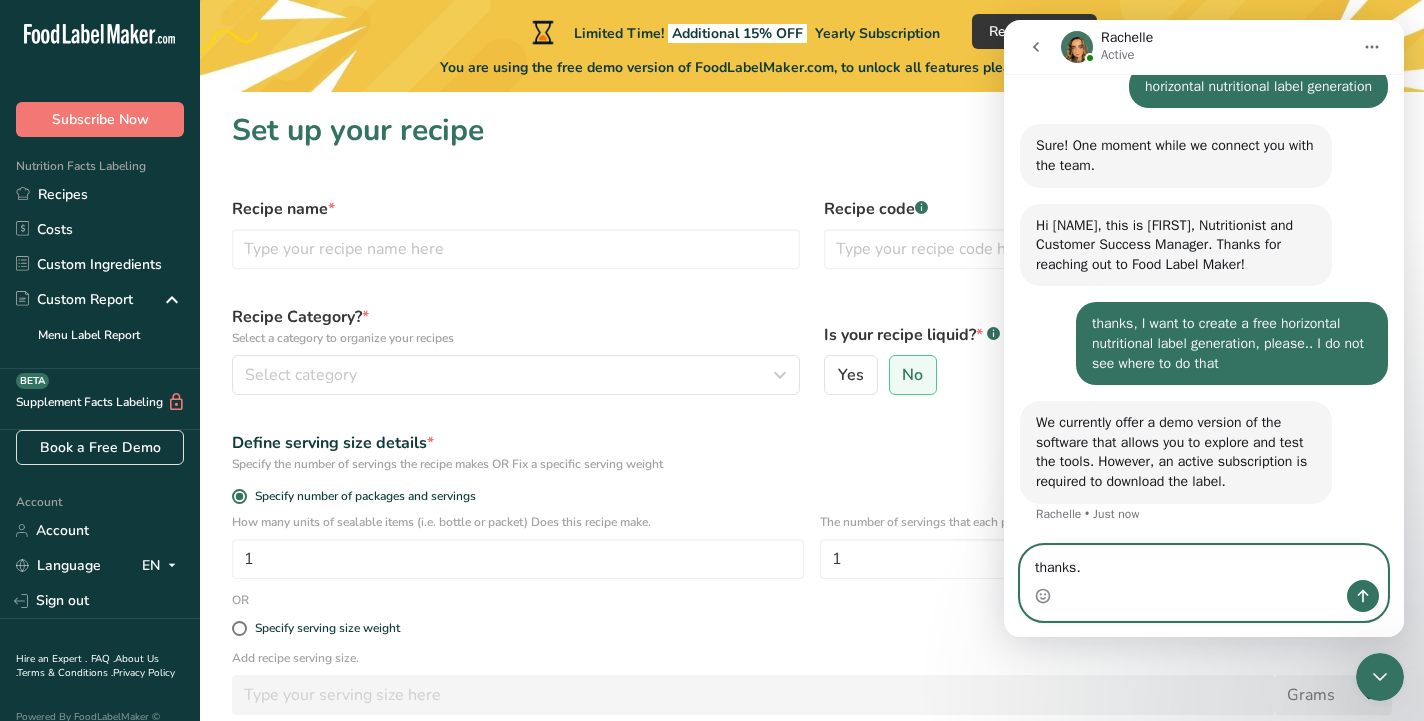 type 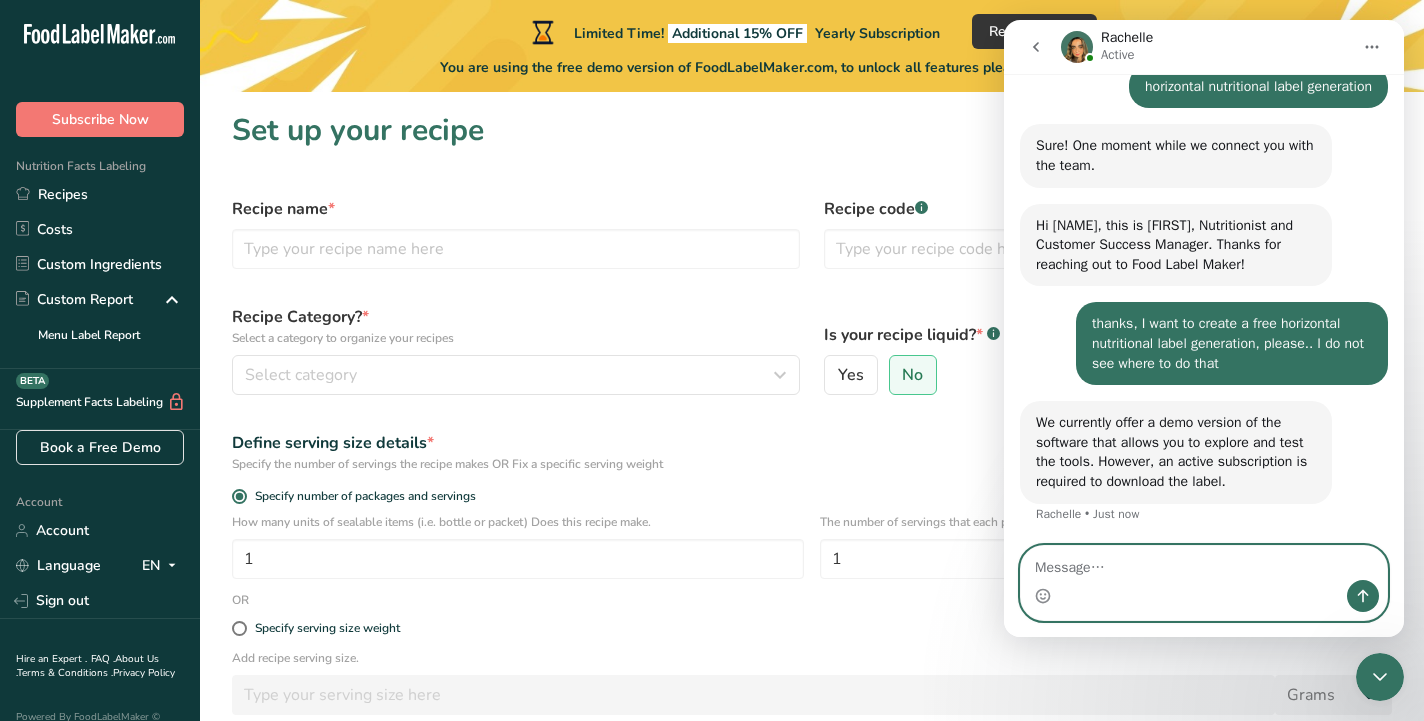 scroll, scrollTop: 237, scrollLeft: 0, axis: vertical 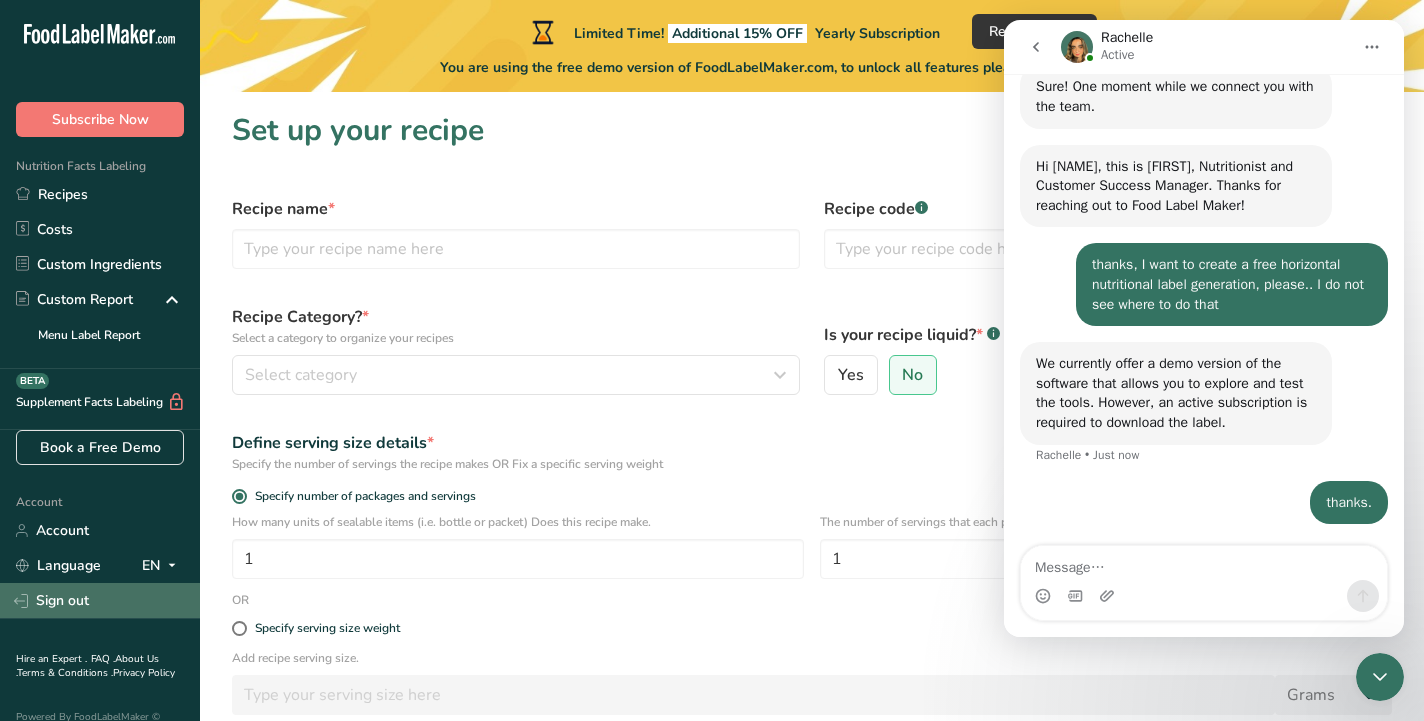 click on "Sign out" at bounding box center (100, 600) 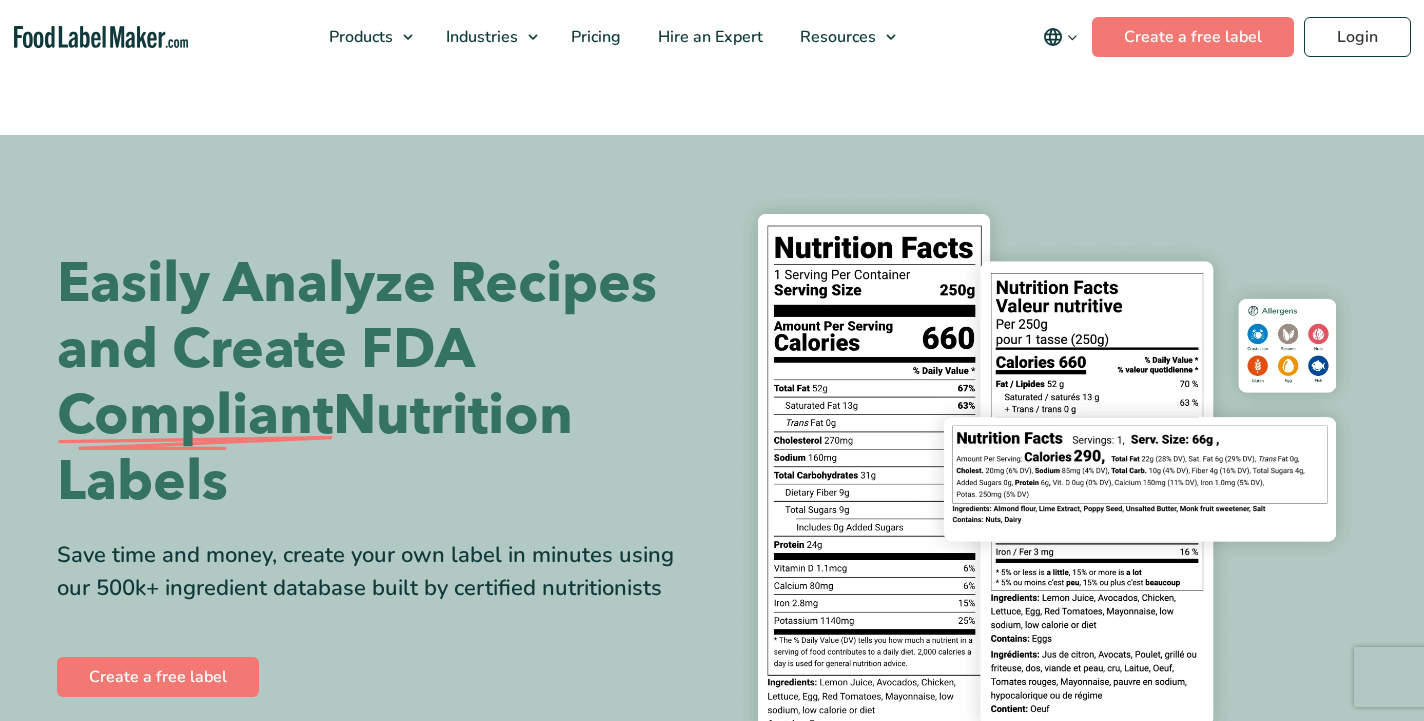 scroll, scrollTop: 0, scrollLeft: 0, axis: both 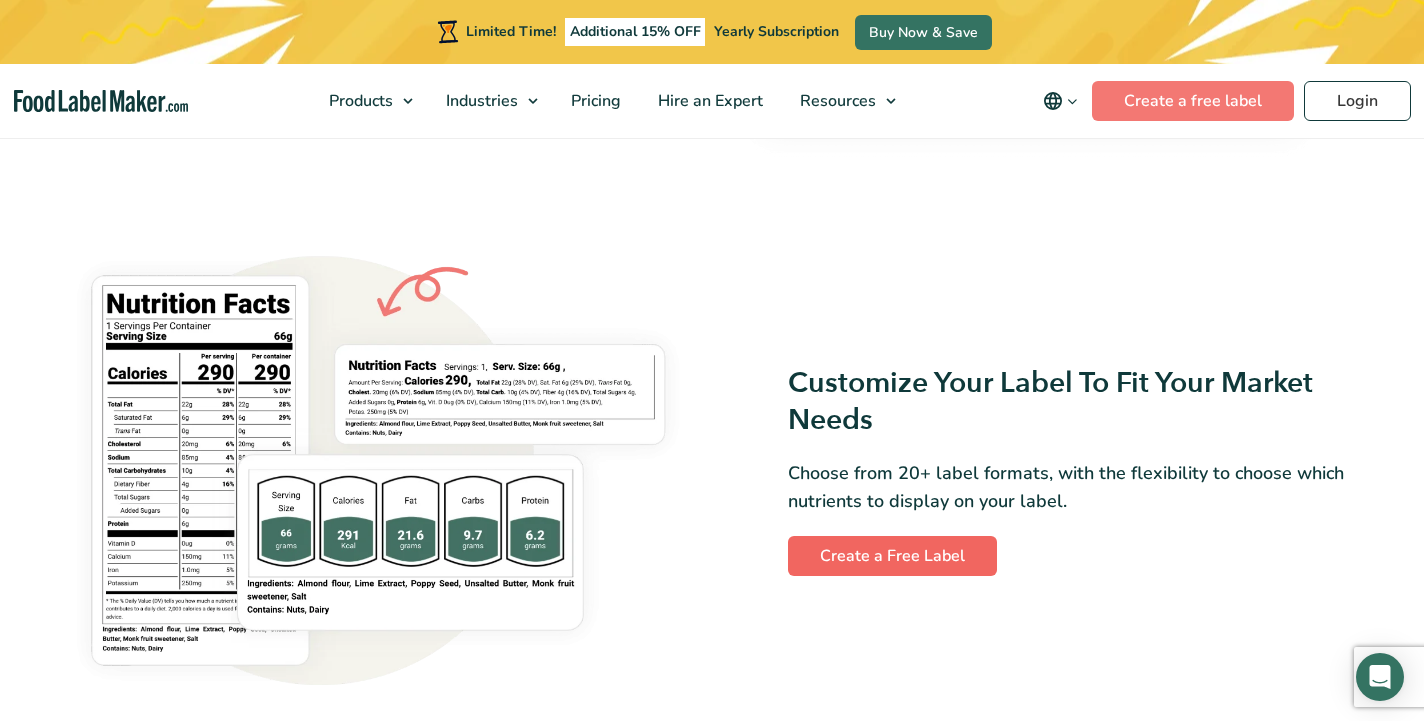 click on "Create a Free Label" at bounding box center [892, 556] 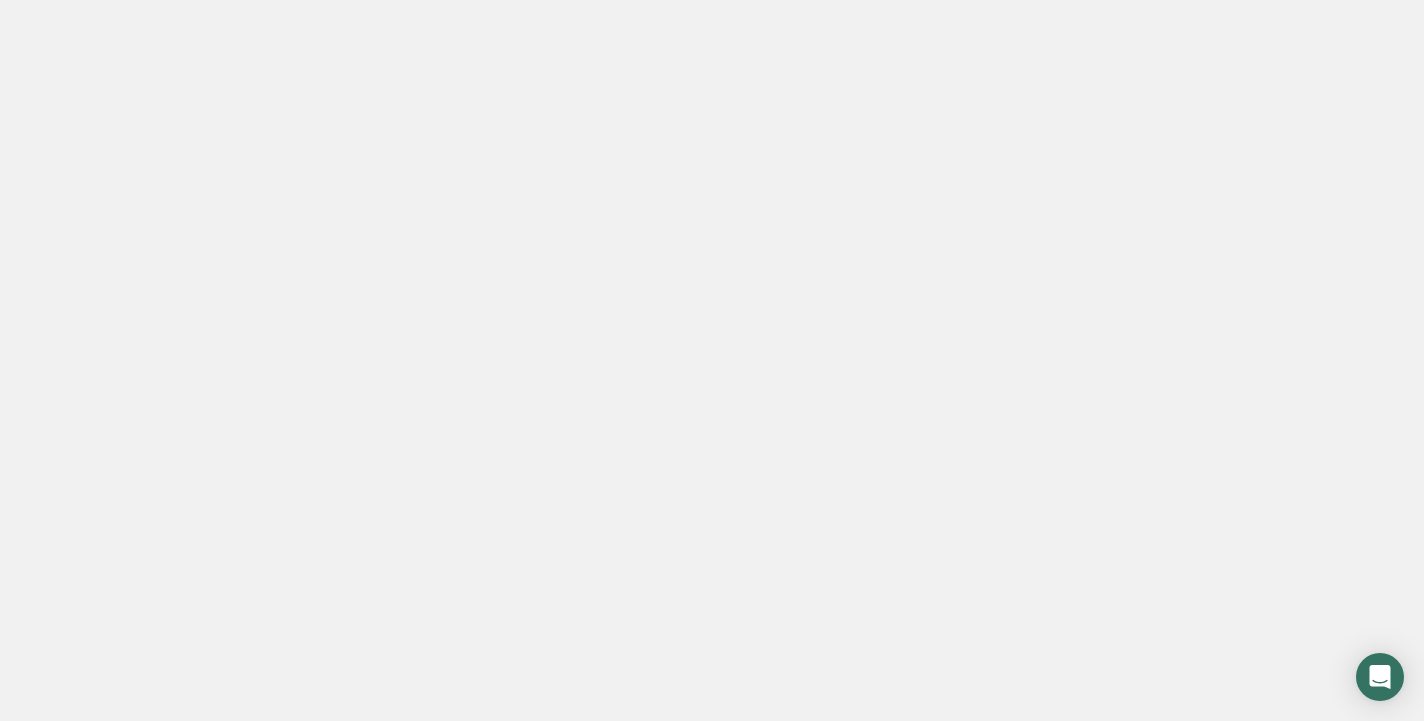 scroll, scrollTop: 0, scrollLeft: 0, axis: both 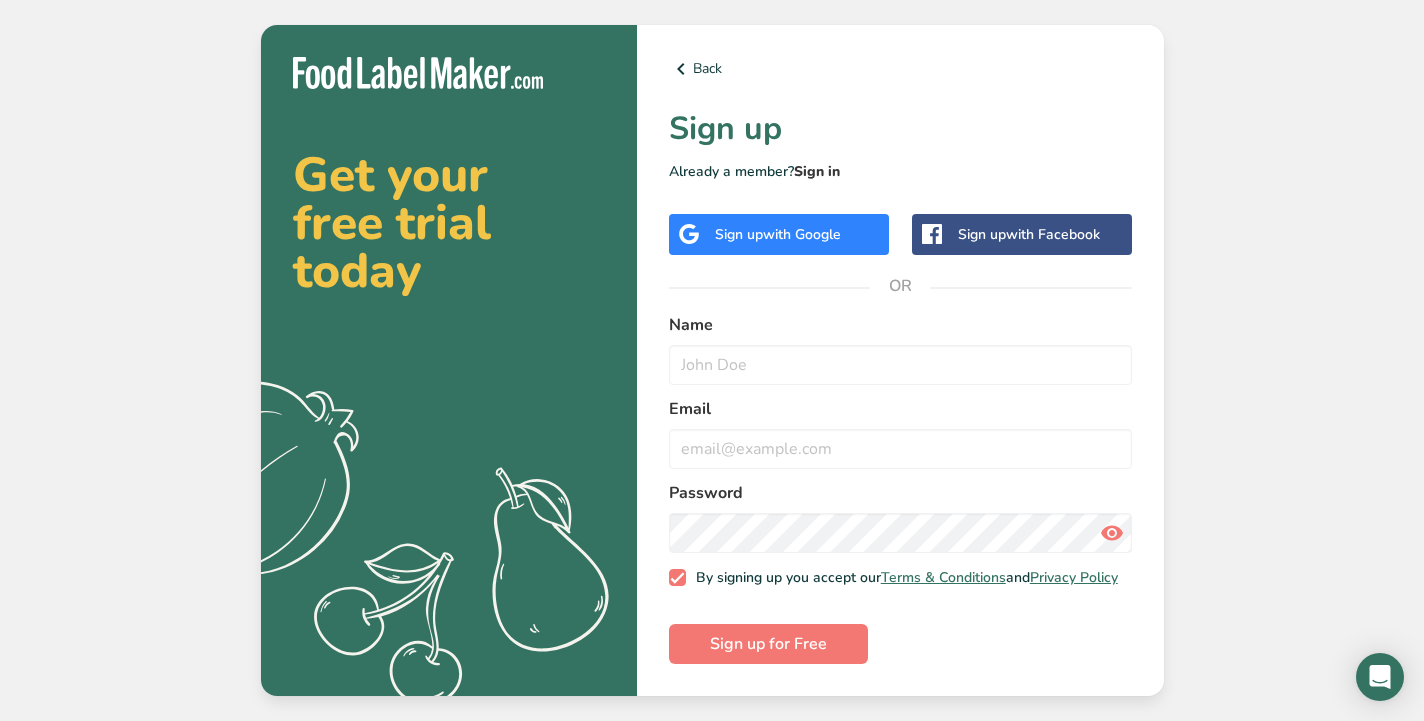 click on "Sign in" at bounding box center (817, 171) 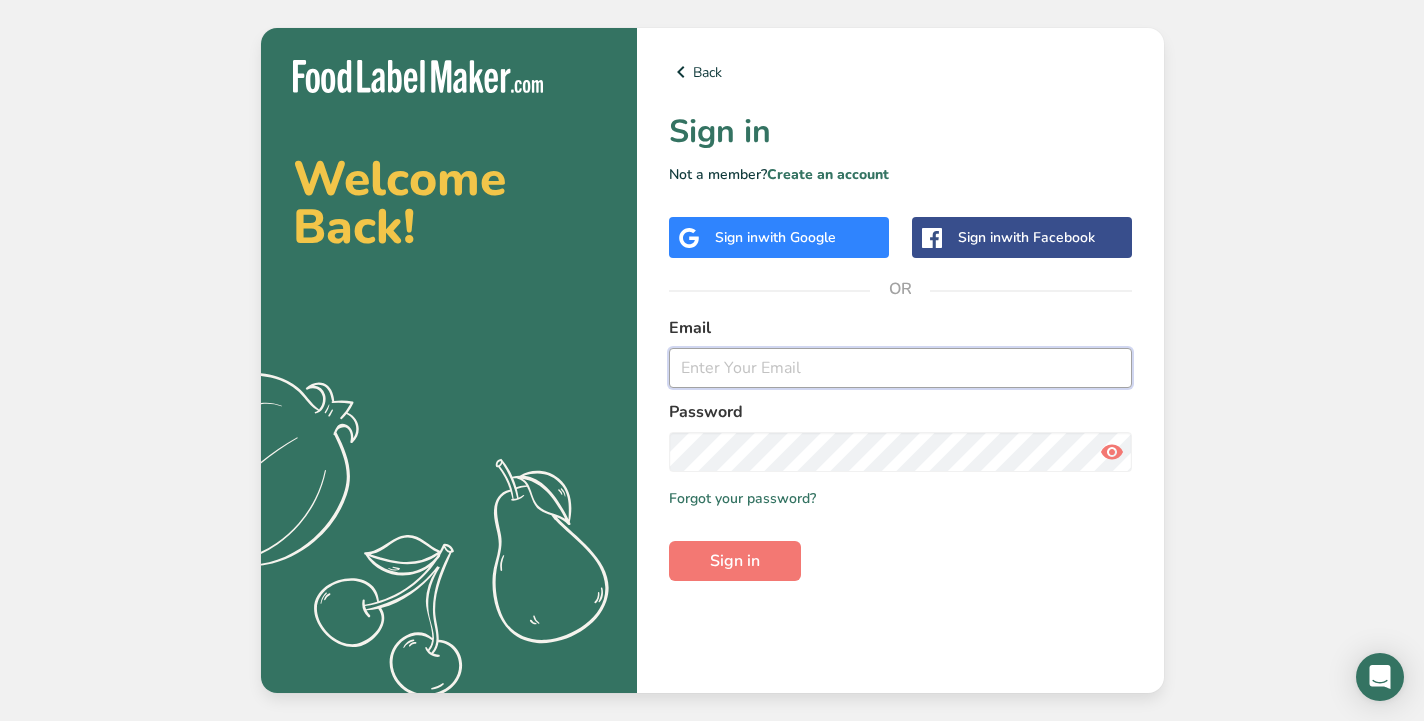 type on "[EMAIL]" 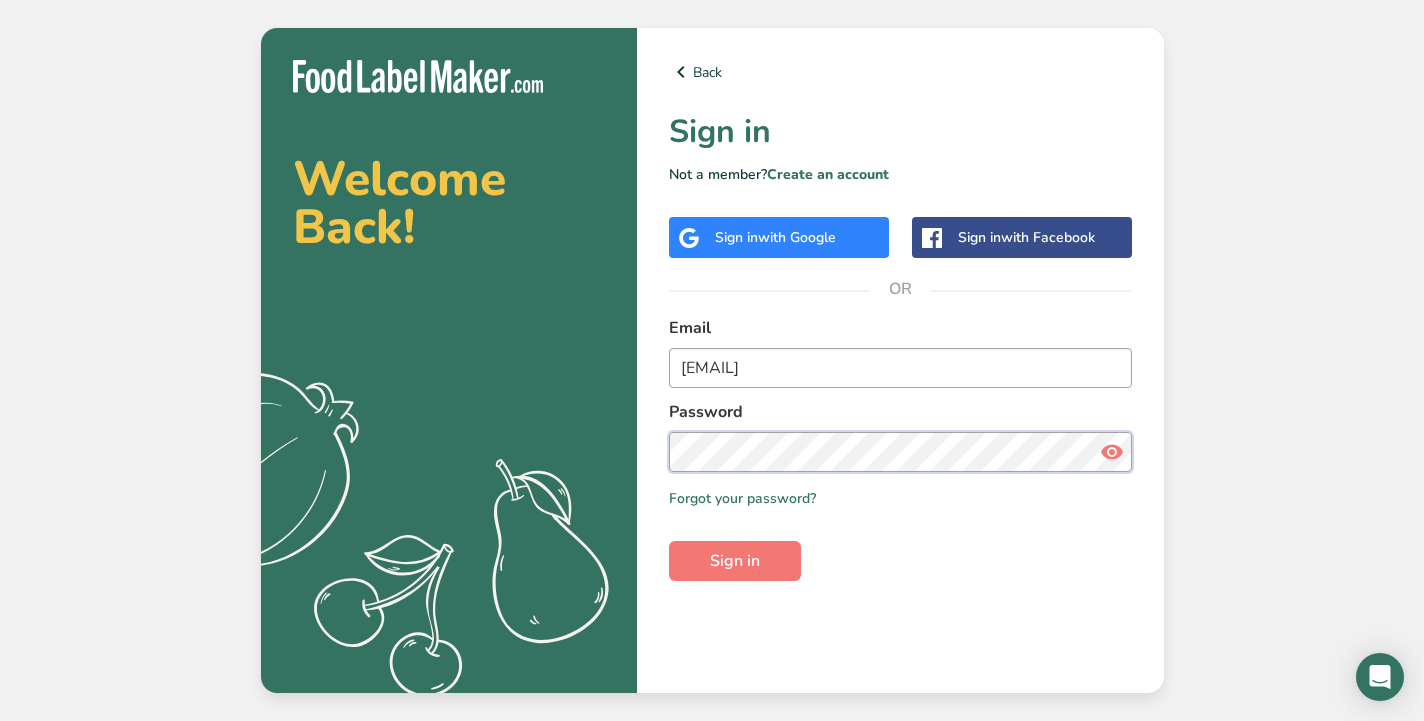 click on "Sign in" at bounding box center (735, 561) 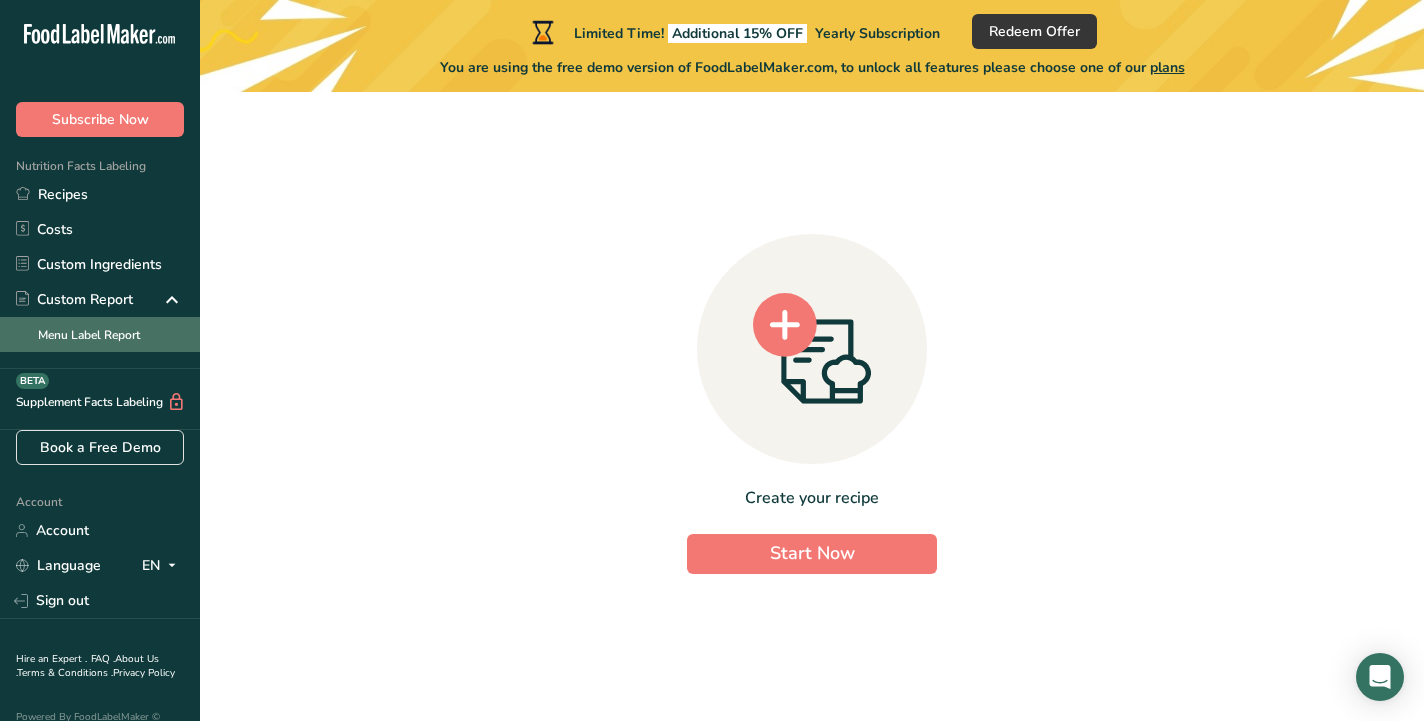 click on "Menu Label Report" at bounding box center (100, 334) 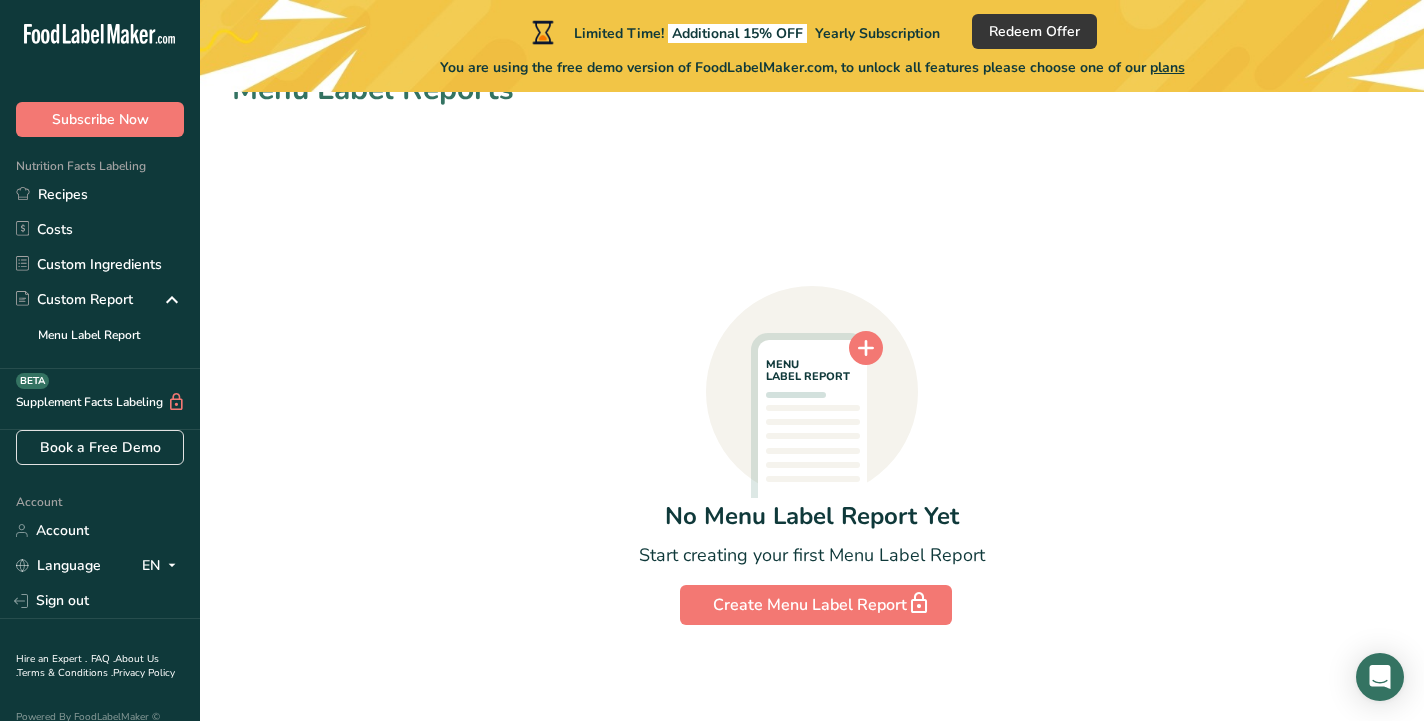 scroll, scrollTop: 41, scrollLeft: 0, axis: vertical 